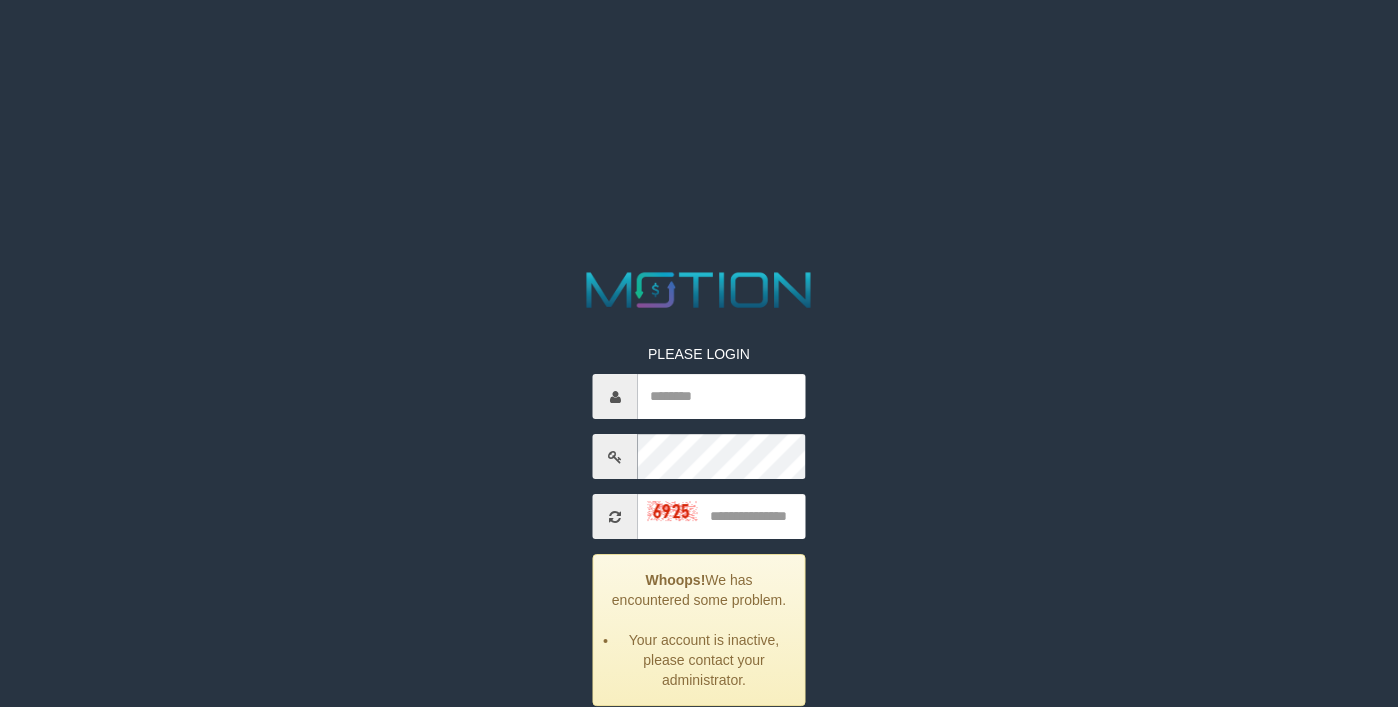 scroll, scrollTop: 0, scrollLeft: 0, axis: both 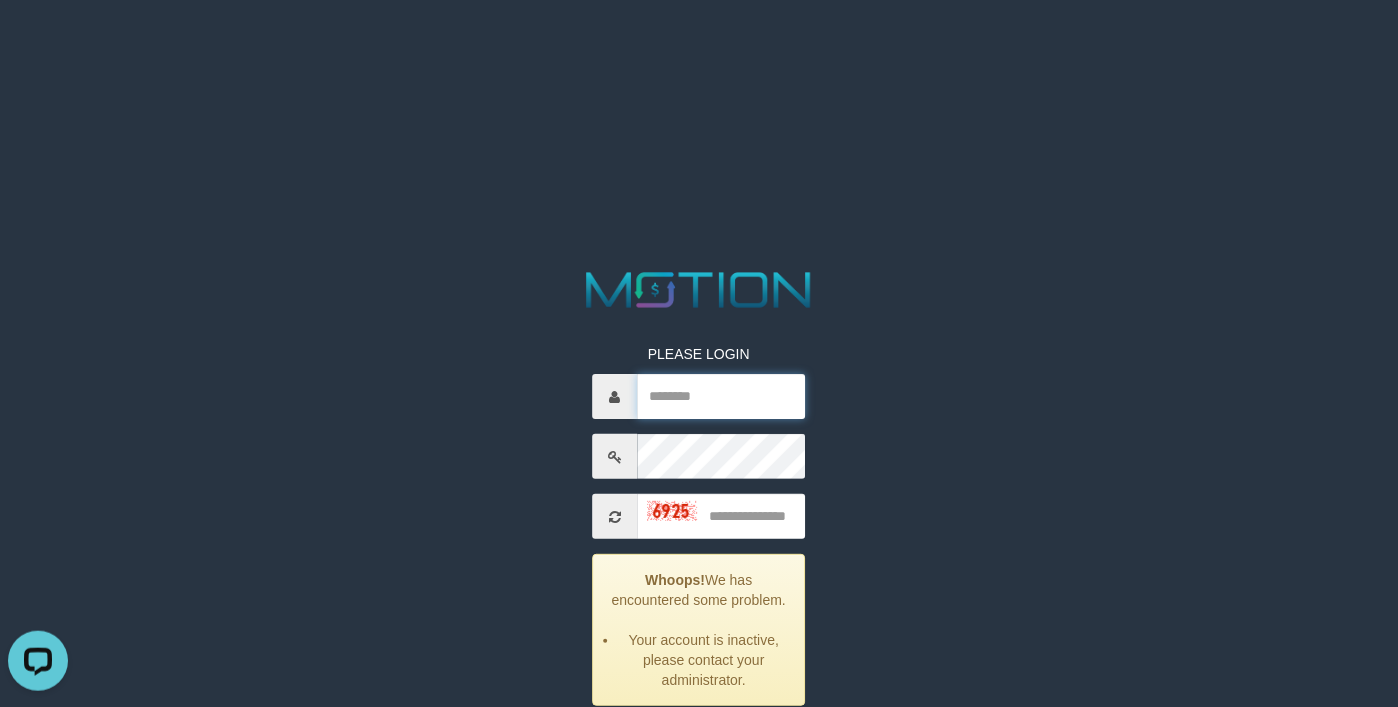 type on "*******" 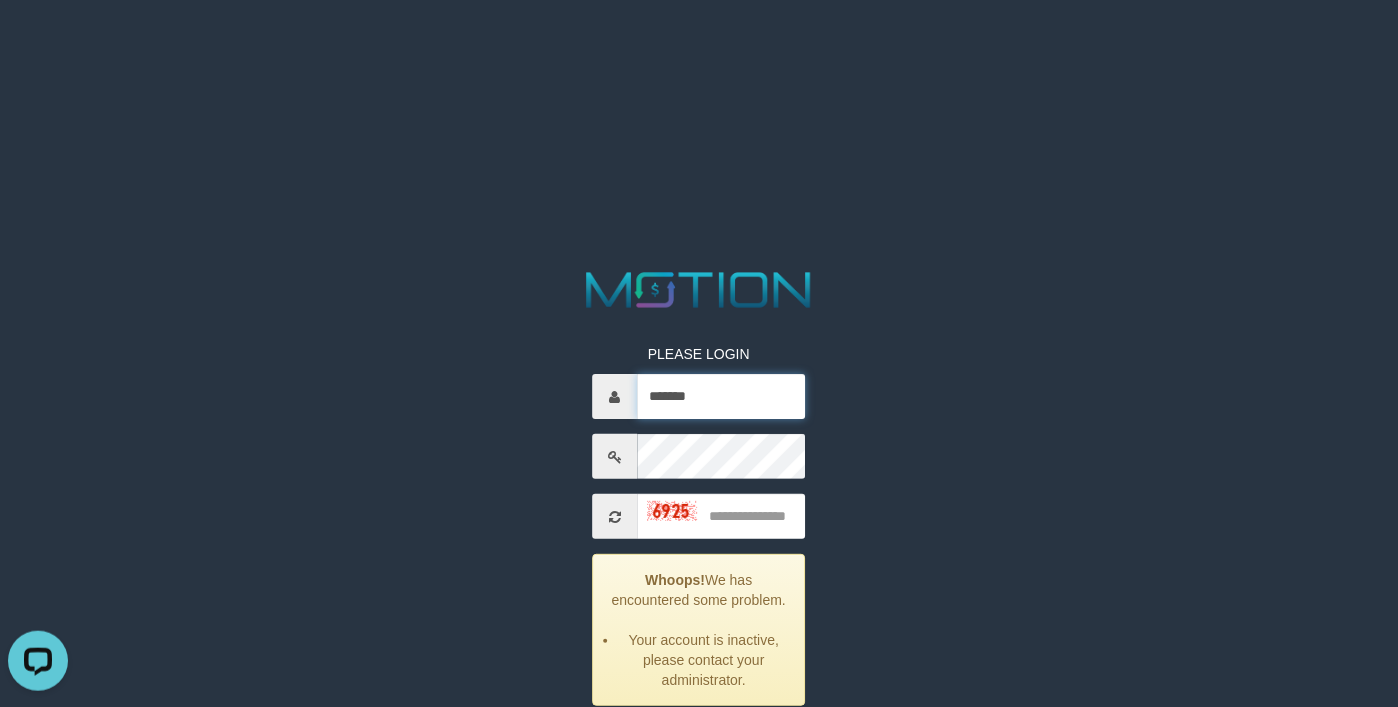 click on "*******" at bounding box center (722, 396) 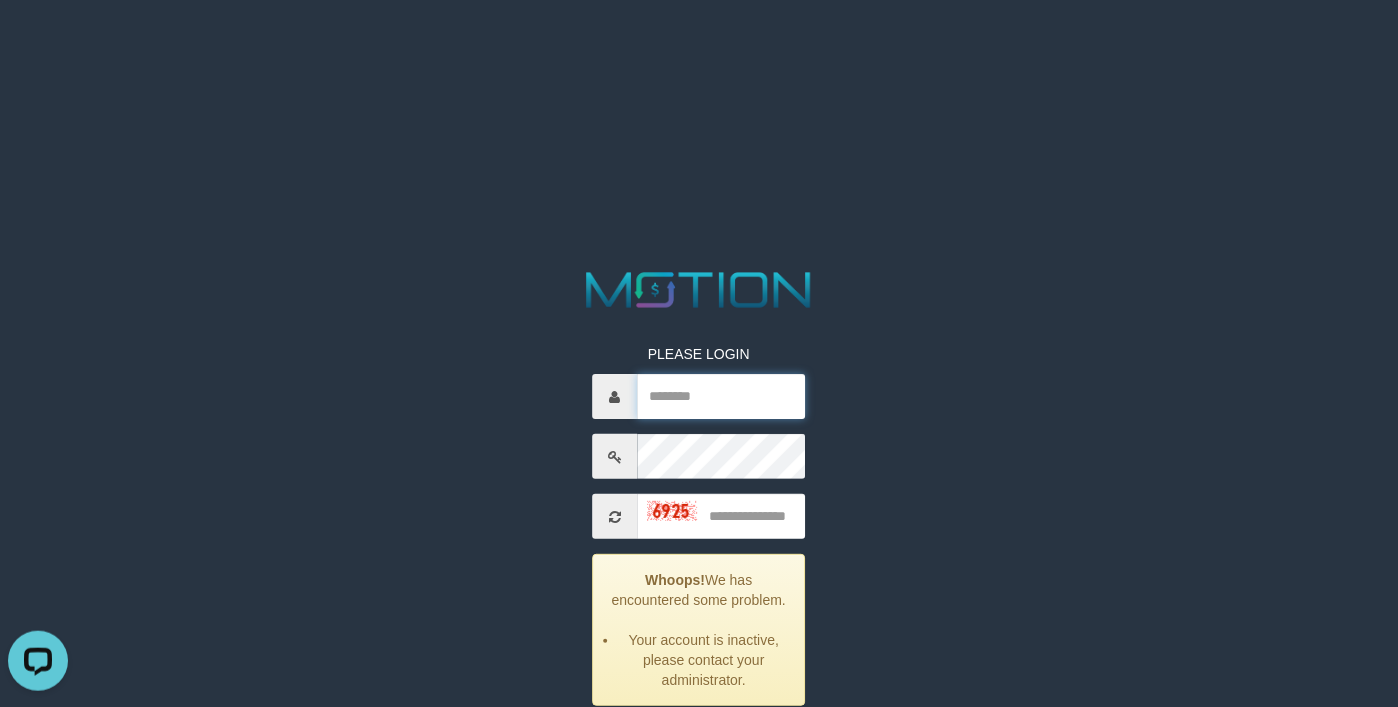 click at bounding box center (722, 396) 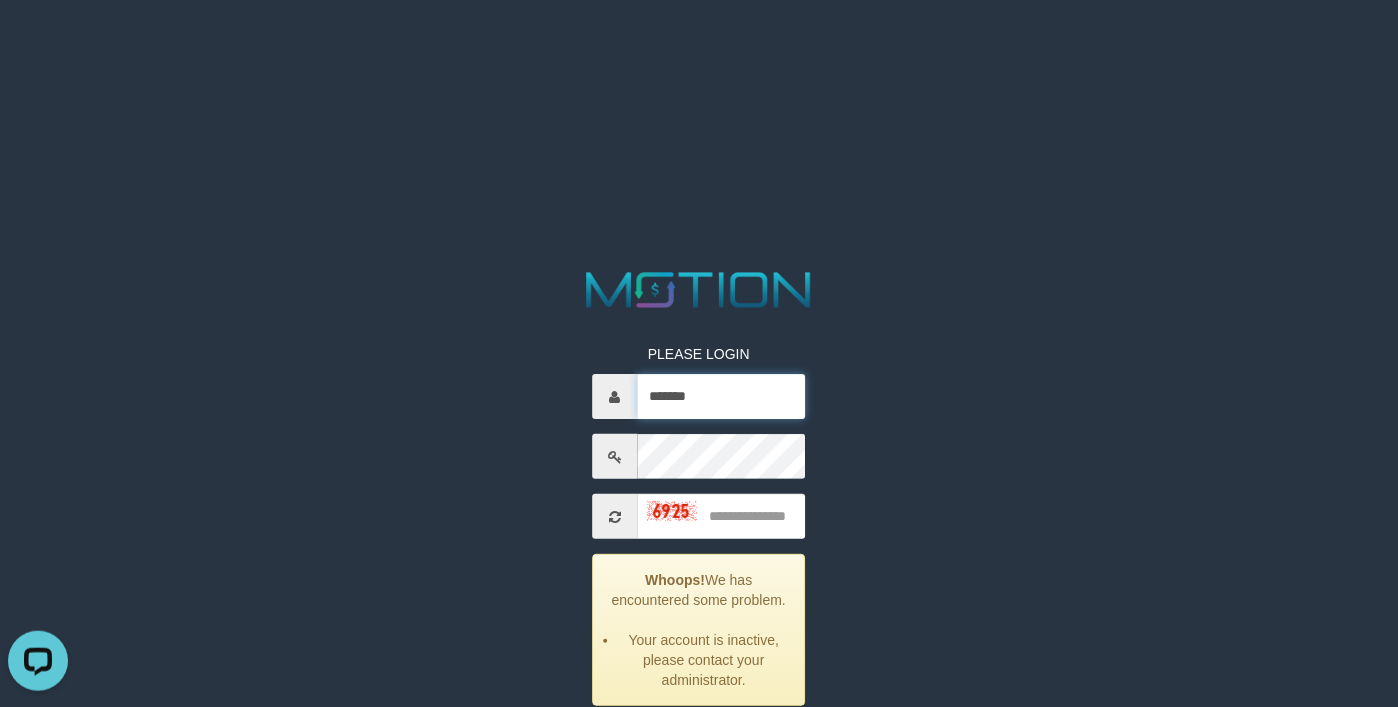 type on "*******" 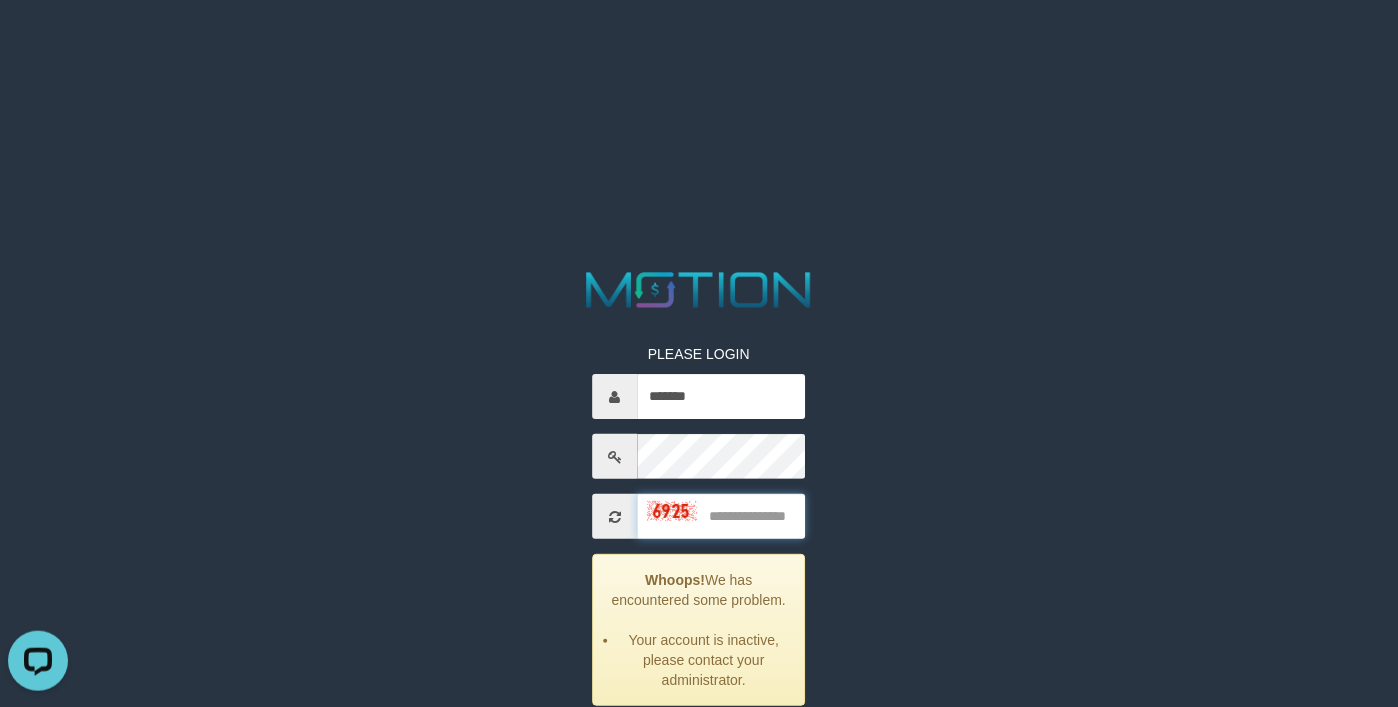 click at bounding box center [722, 516] 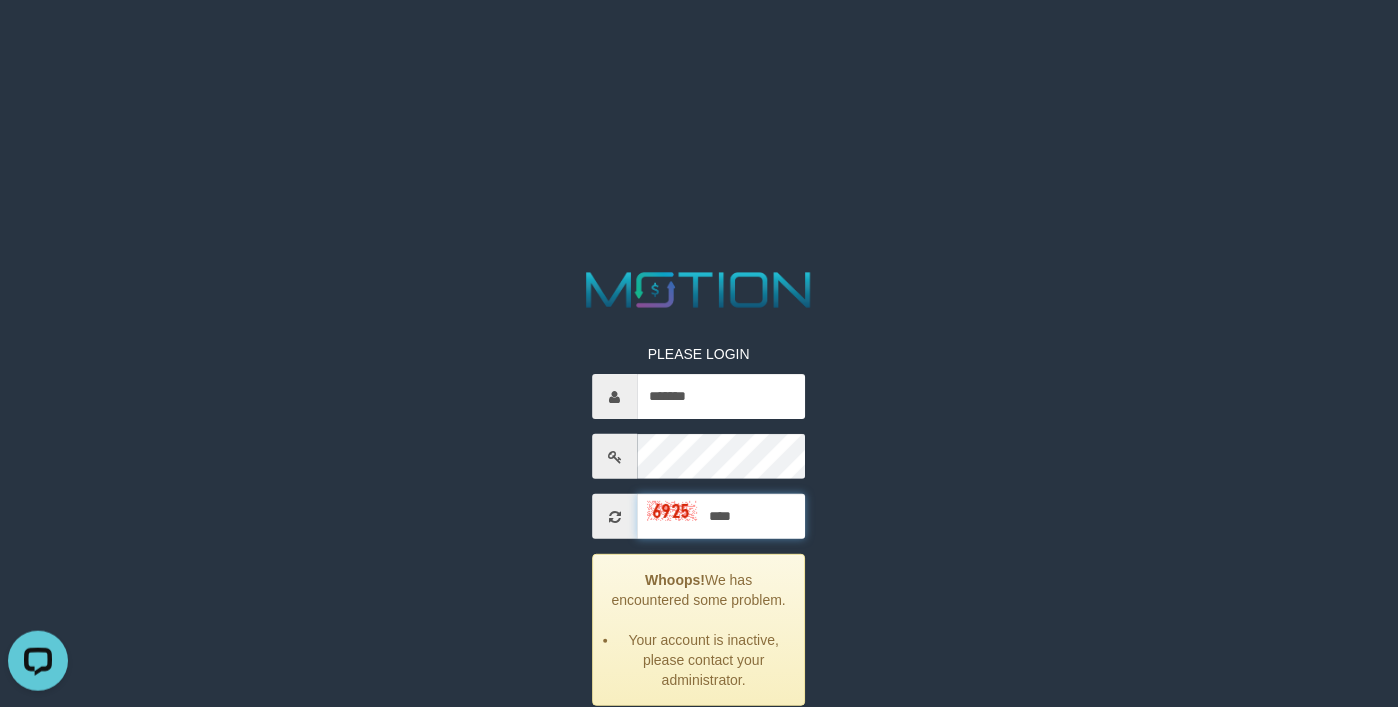 type on "****" 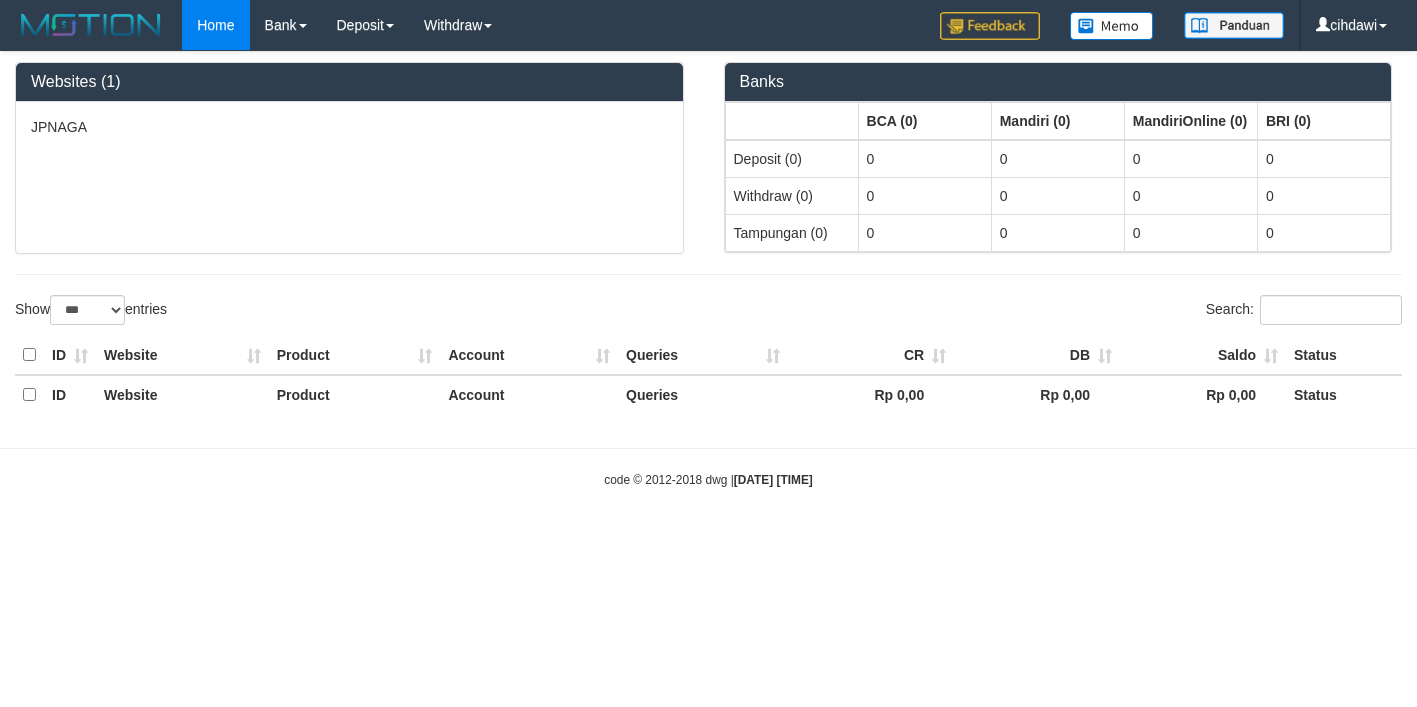 select on "***" 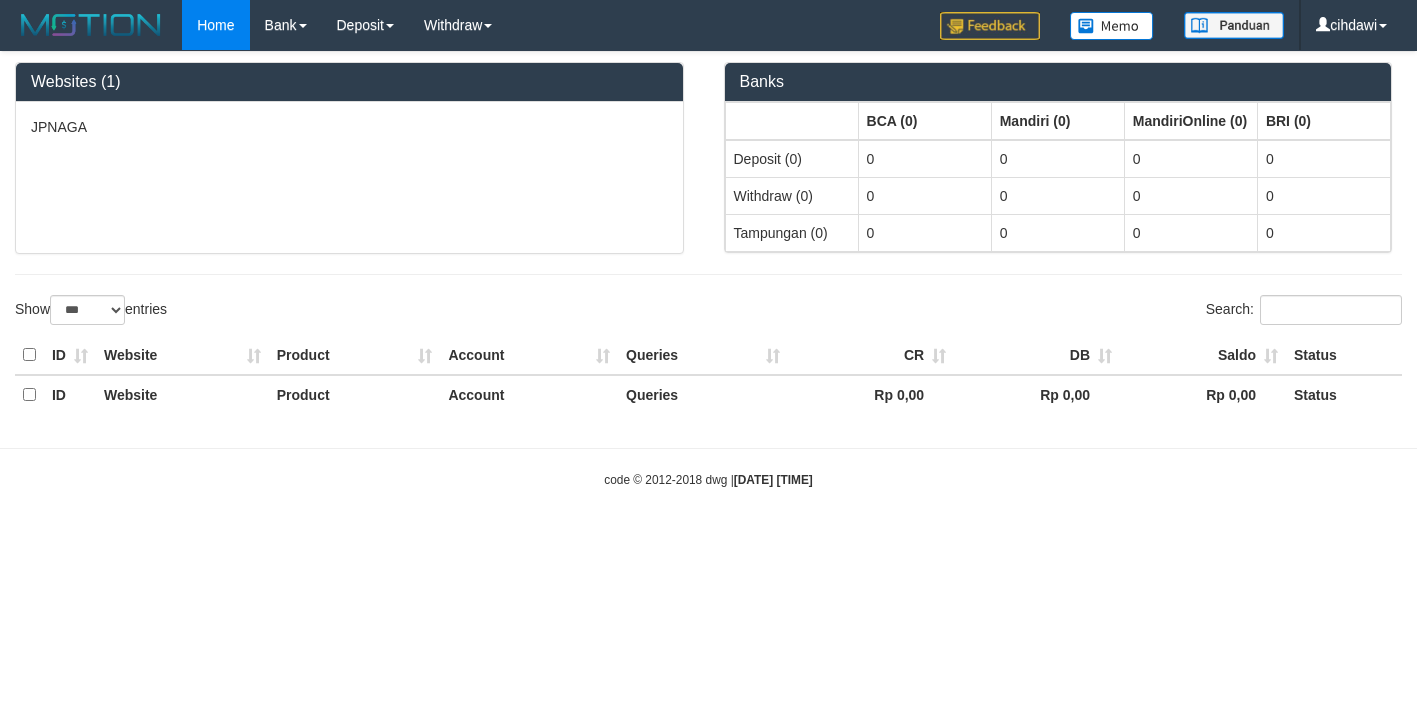scroll, scrollTop: 0, scrollLeft: 0, axis: both 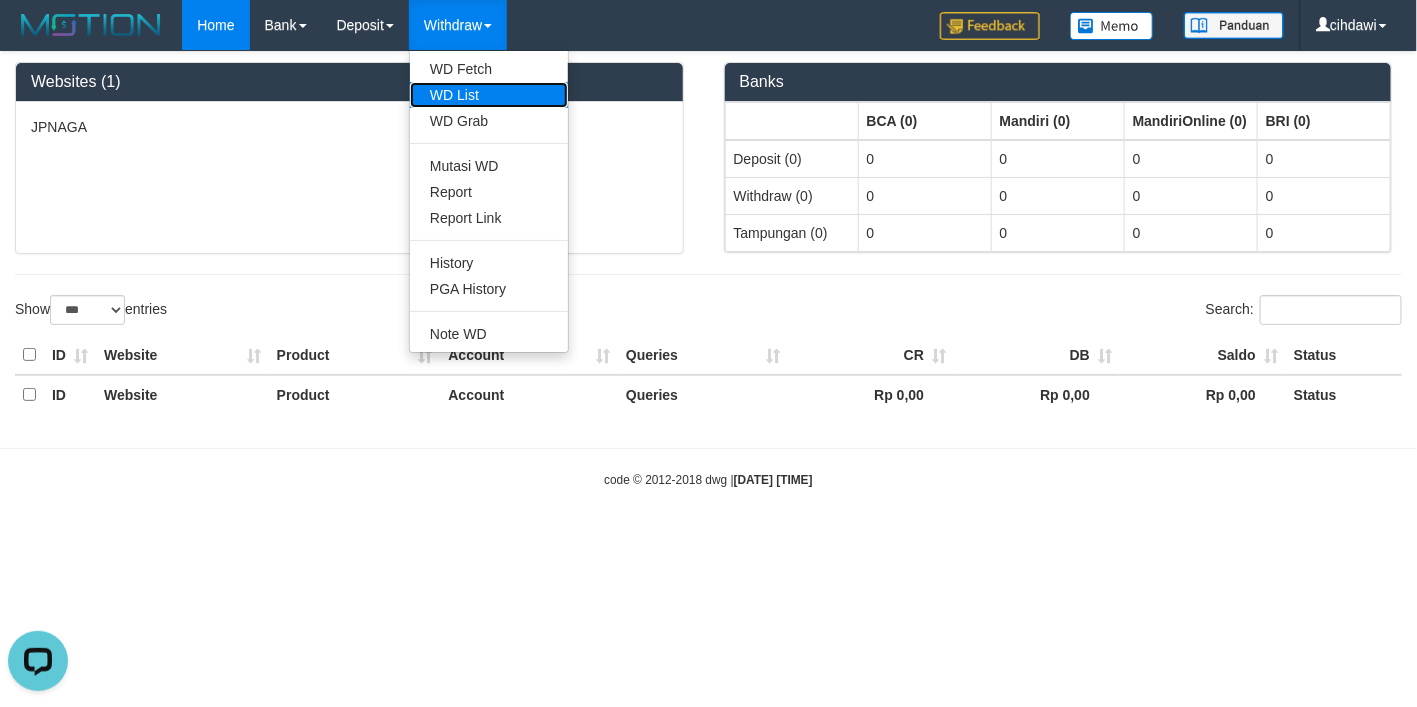 click on "WD List" at bounding box center [489, 95] 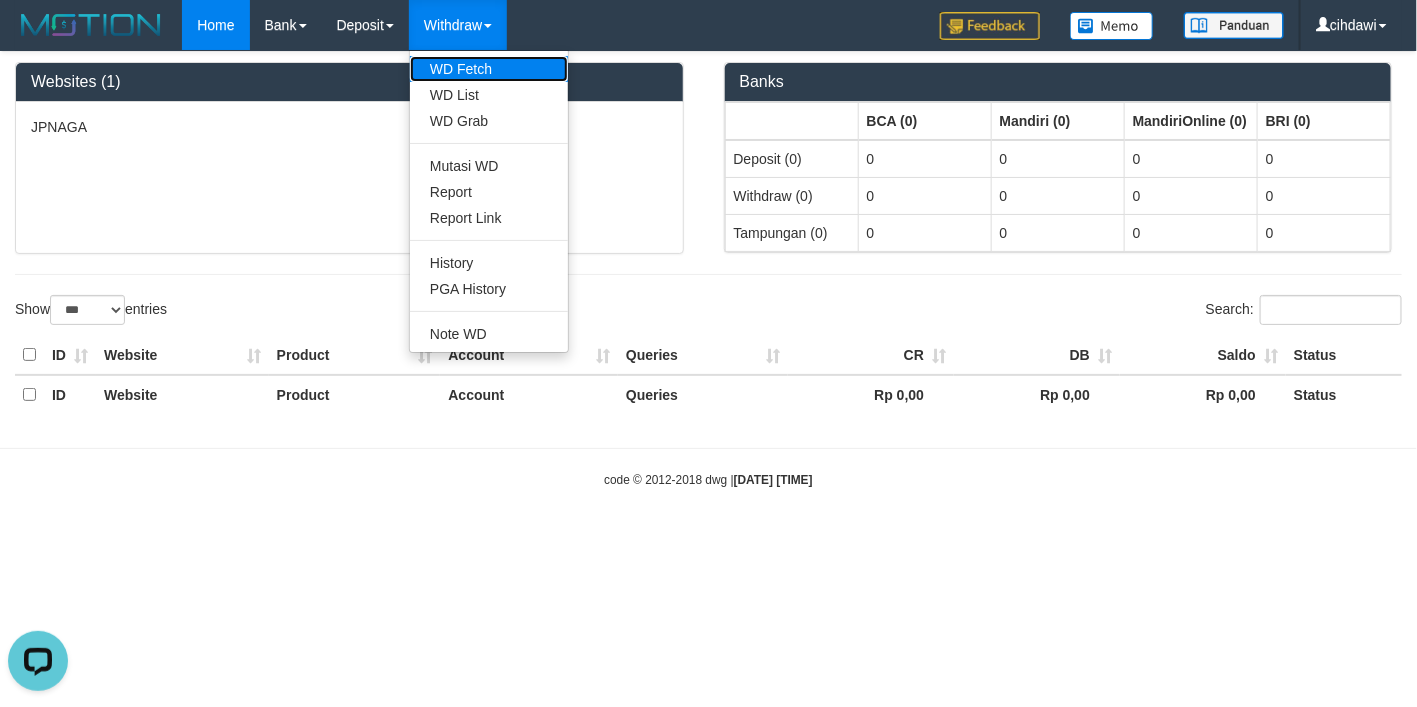 click on "WD Fetch" at bounding box center [489, 69] 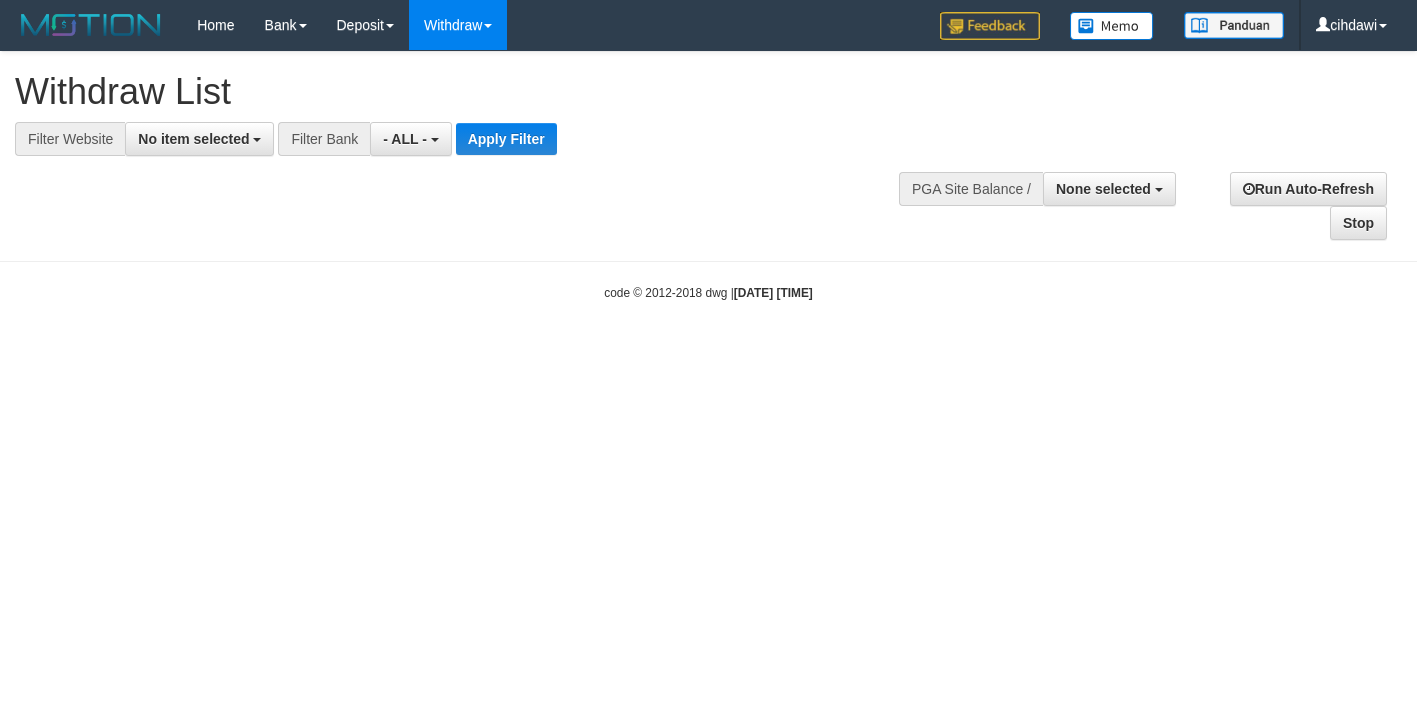select 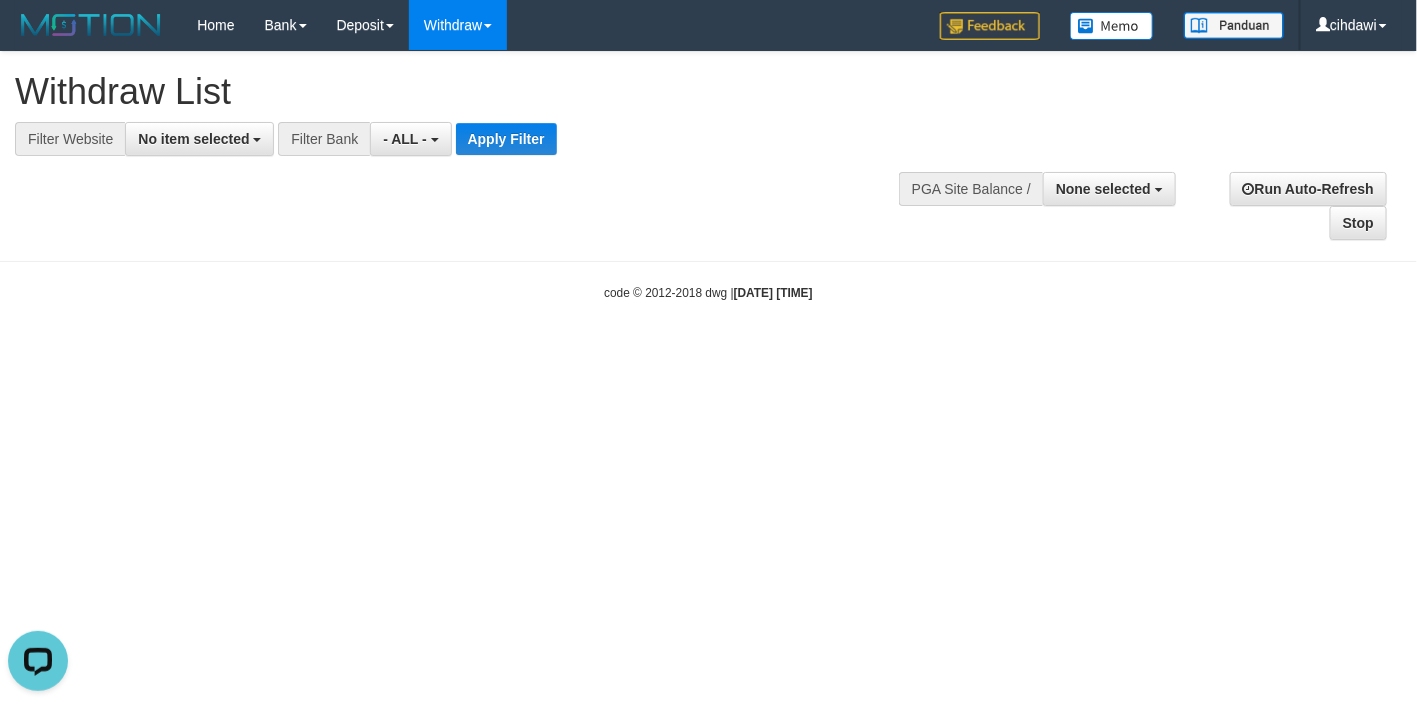 scroll, scrollTop: 0, scrollLeft: 0, axis: both 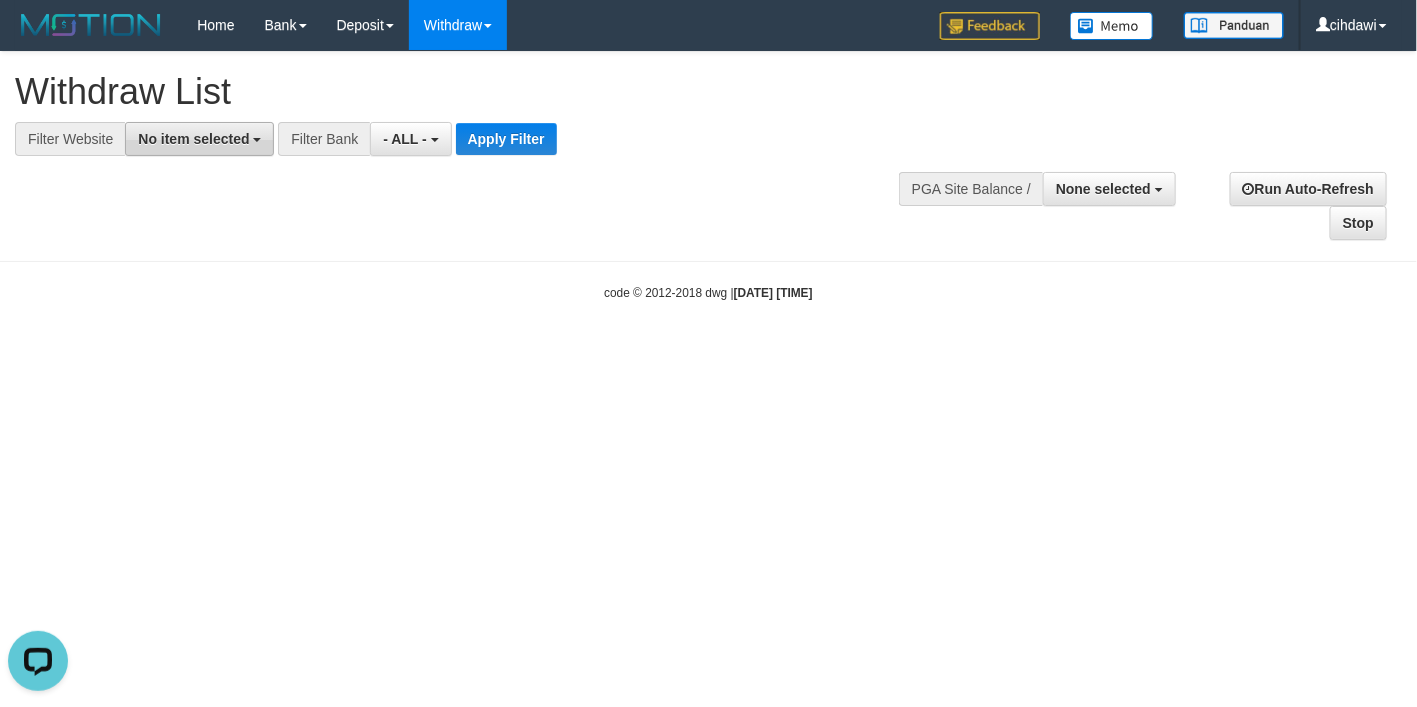 click on "No item selected" at bounding box center [193, 139] 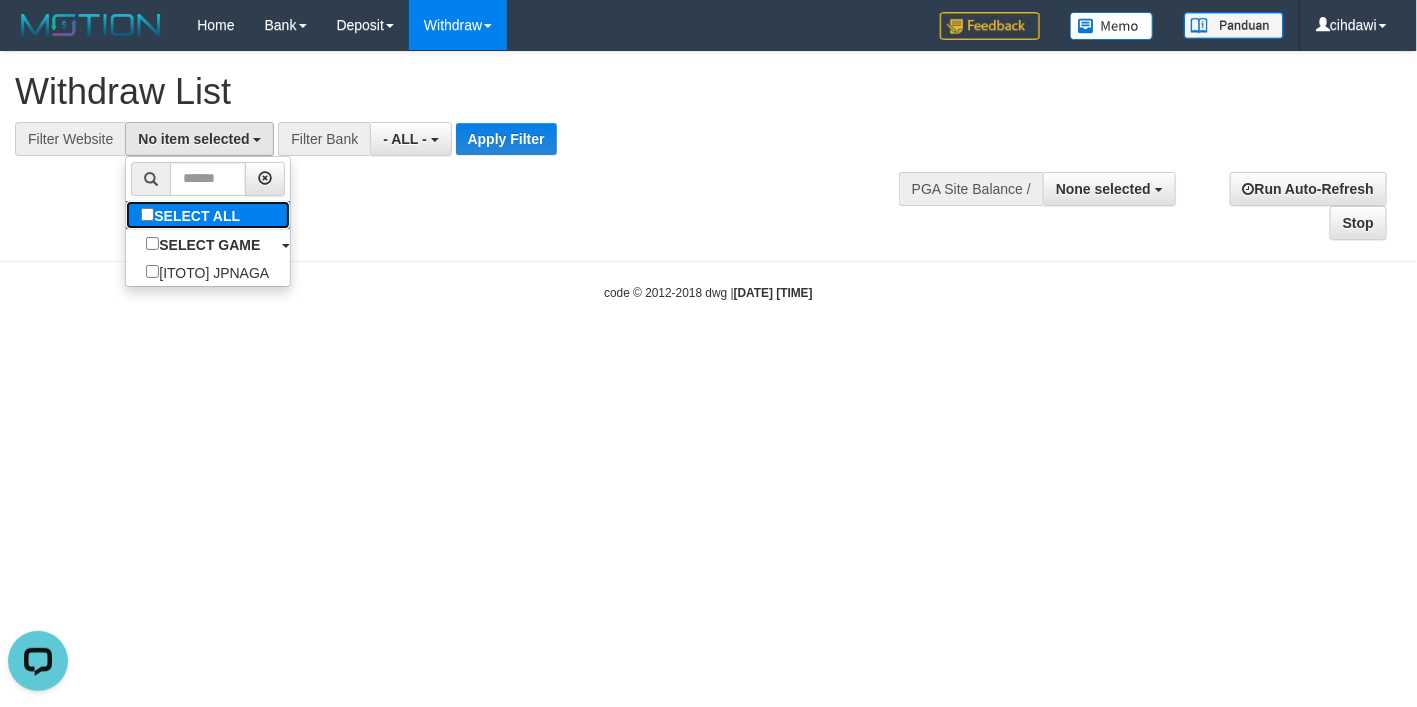 click on "SELECT ALL" at bounding box center (193, 215) 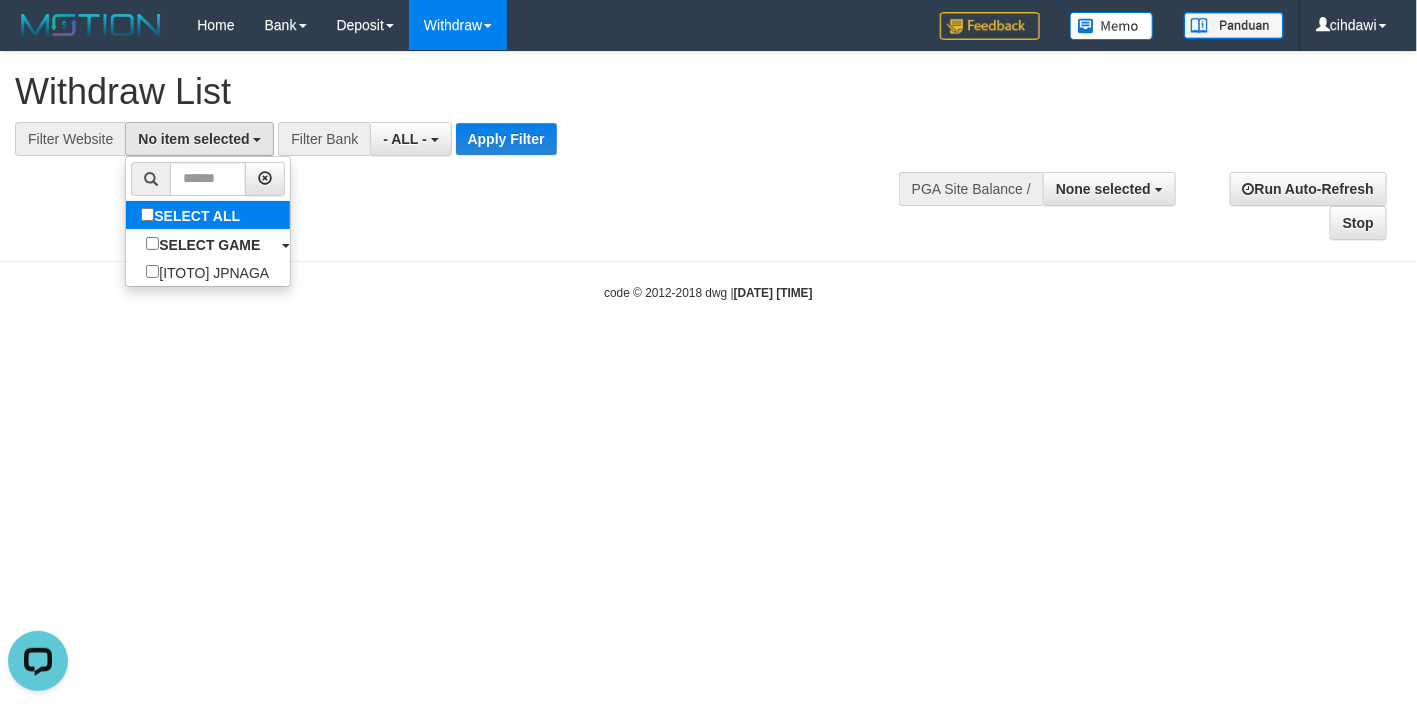 select on "****" 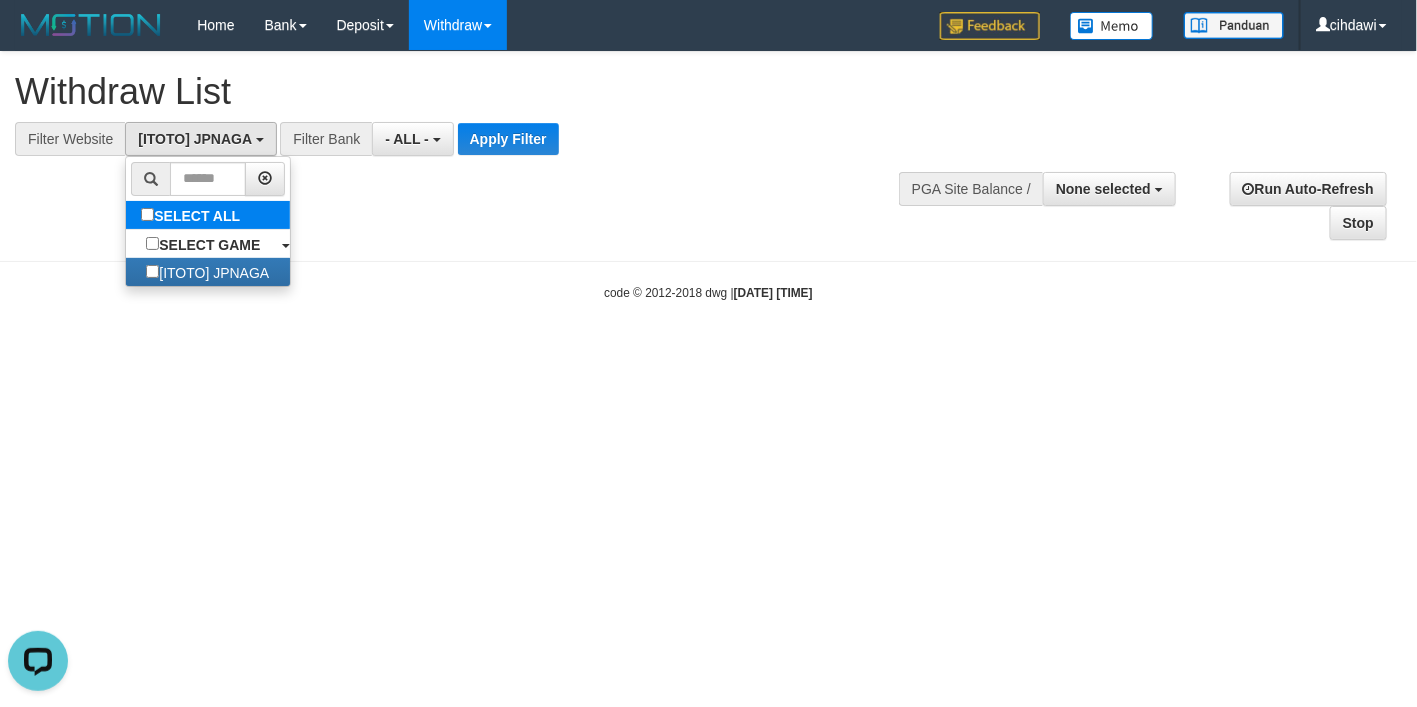 scroll, scrollTop: 17, scrollLeft: 0, axis: vertical 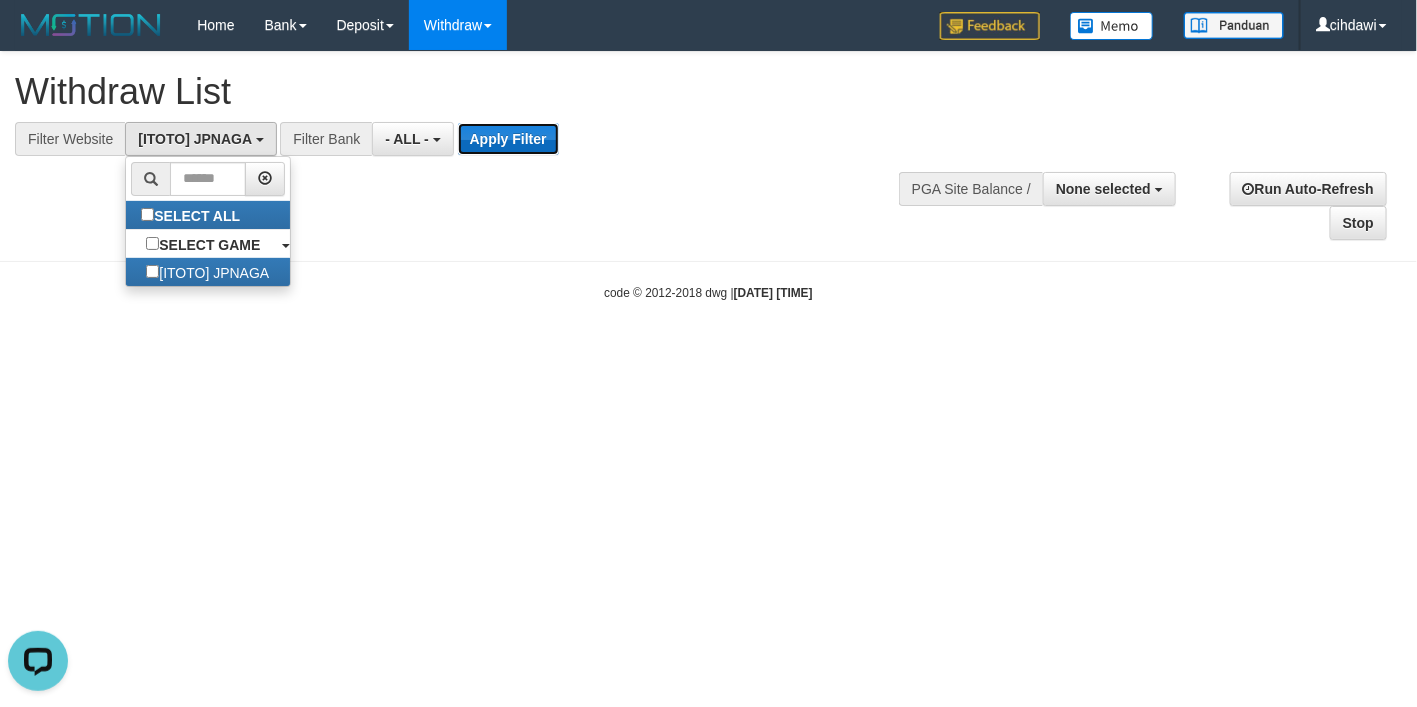click on "Apply Filter" at bounding box center [508, 139] 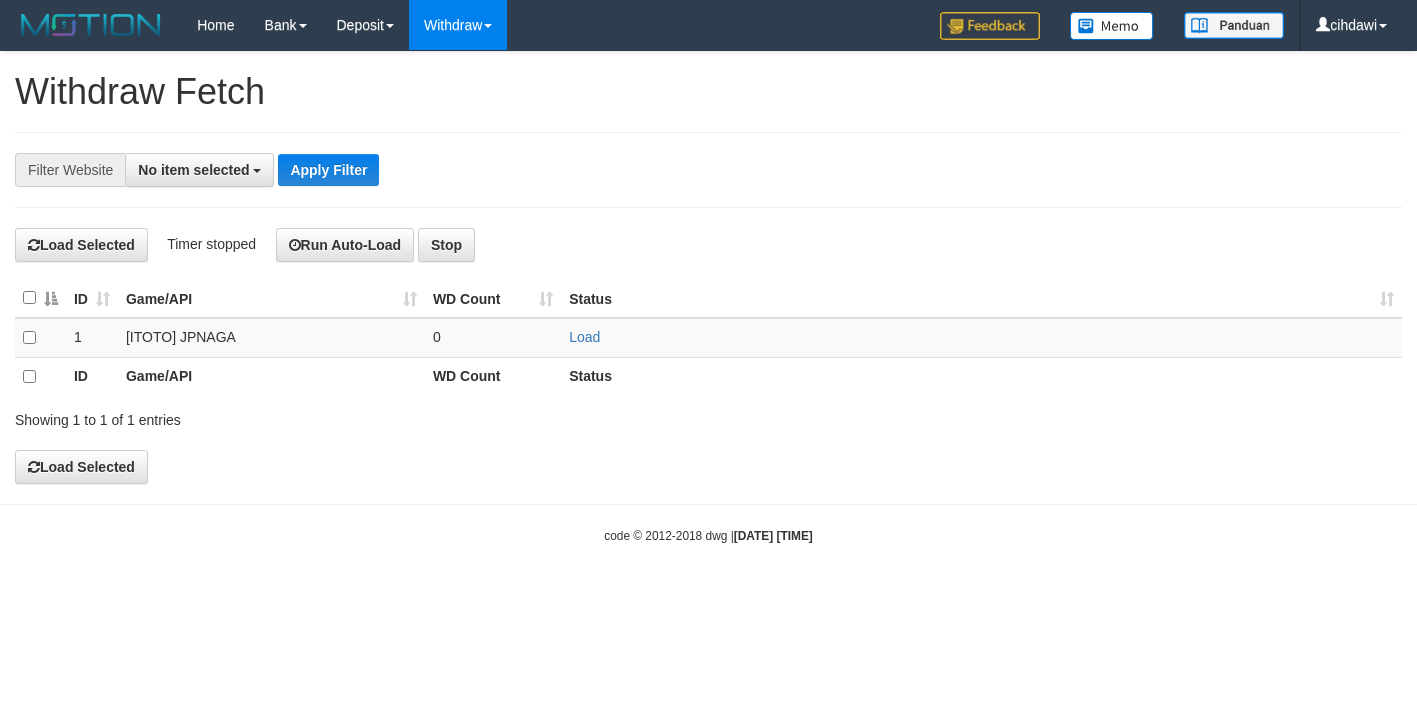 scroll, scrollTop: 0, scrollLeft: 0, axis: both 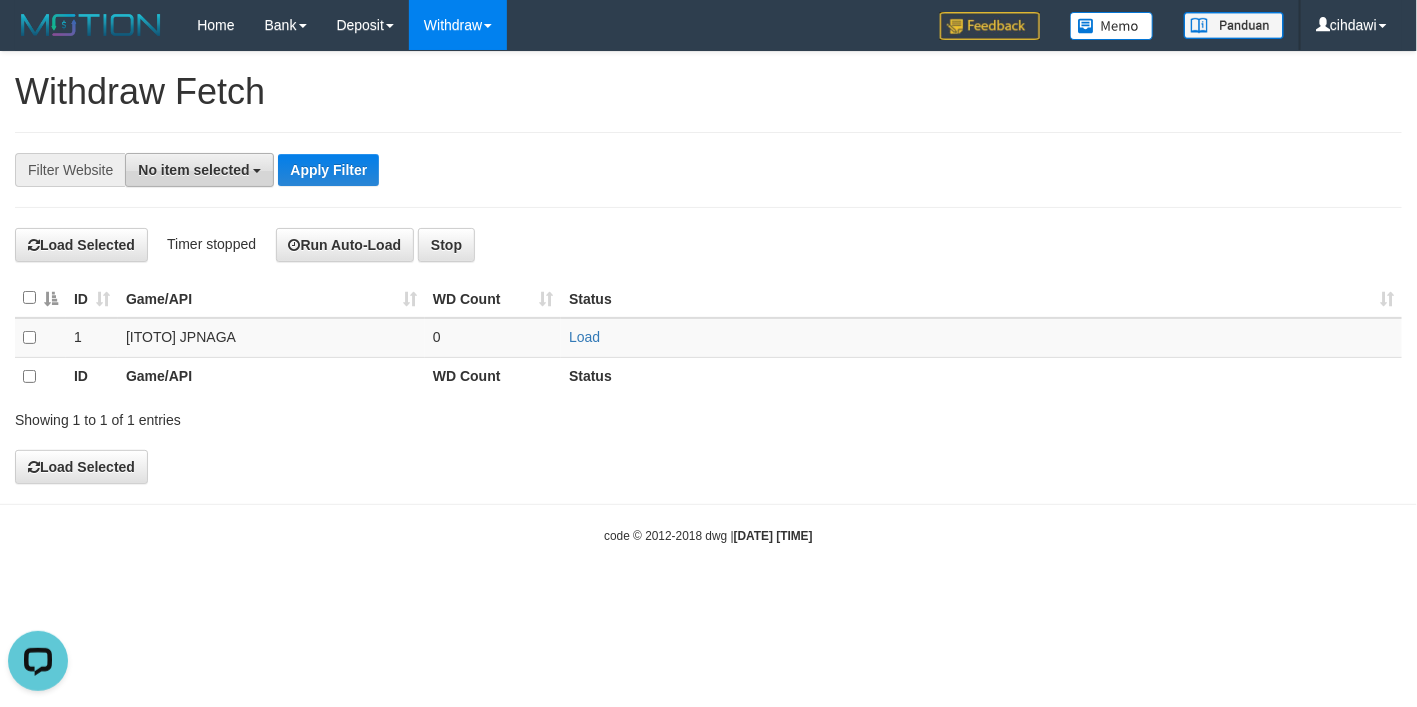 click on "No item selected" at bounding box center (193, 170) 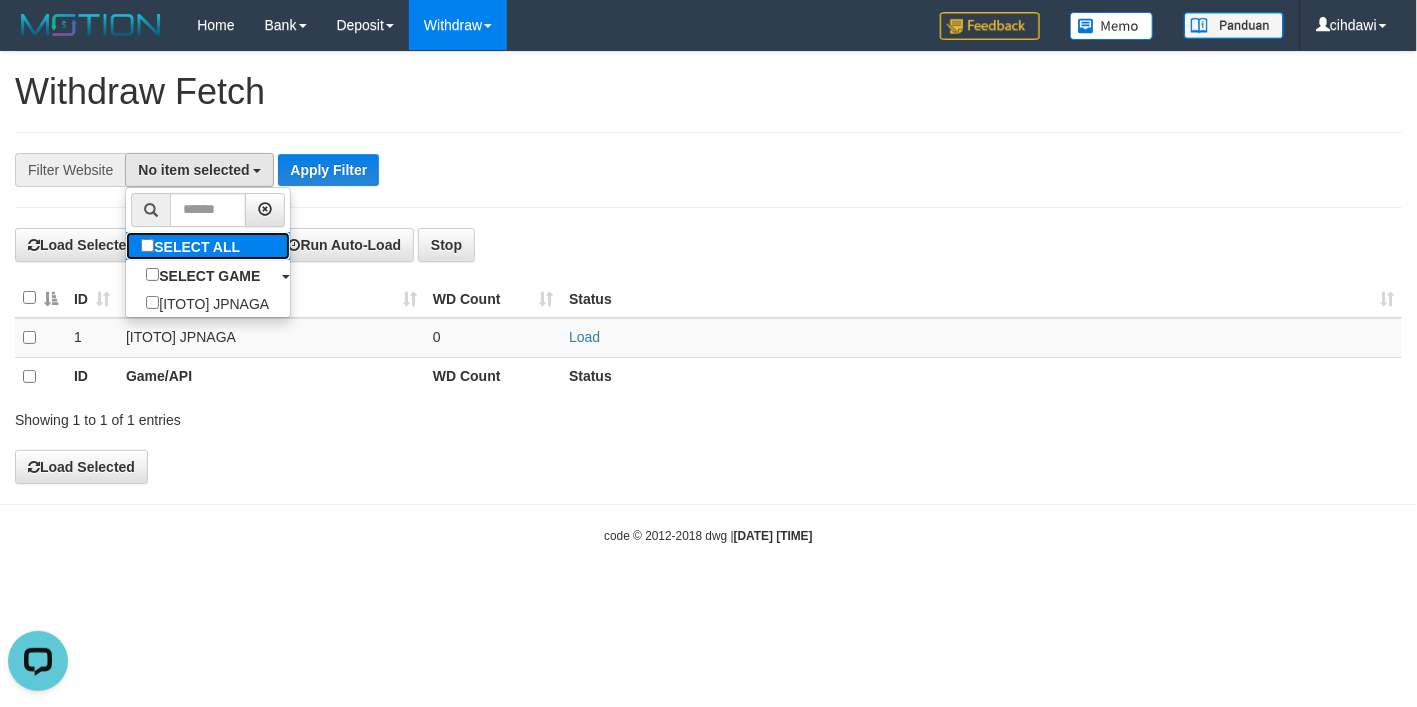 click on "SELECT ALL" at bounding box center (193, 246) 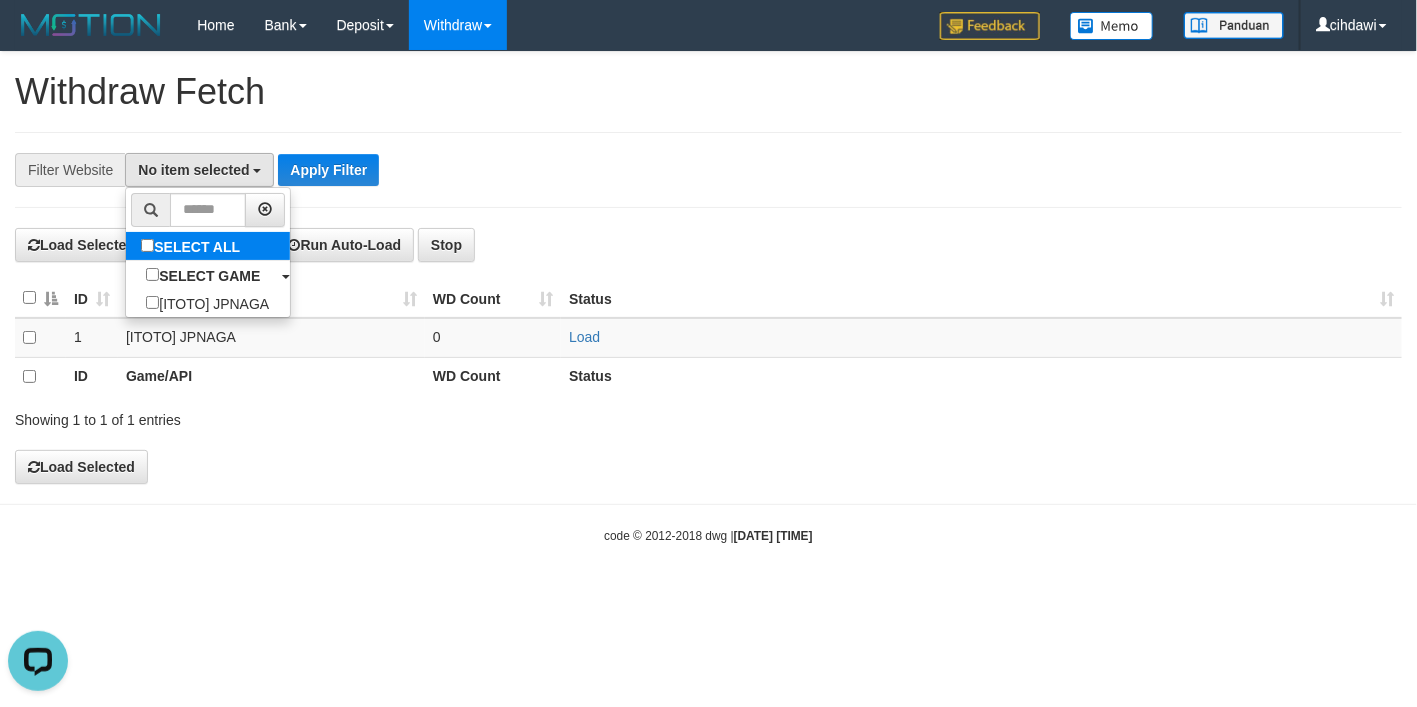 select on "****" 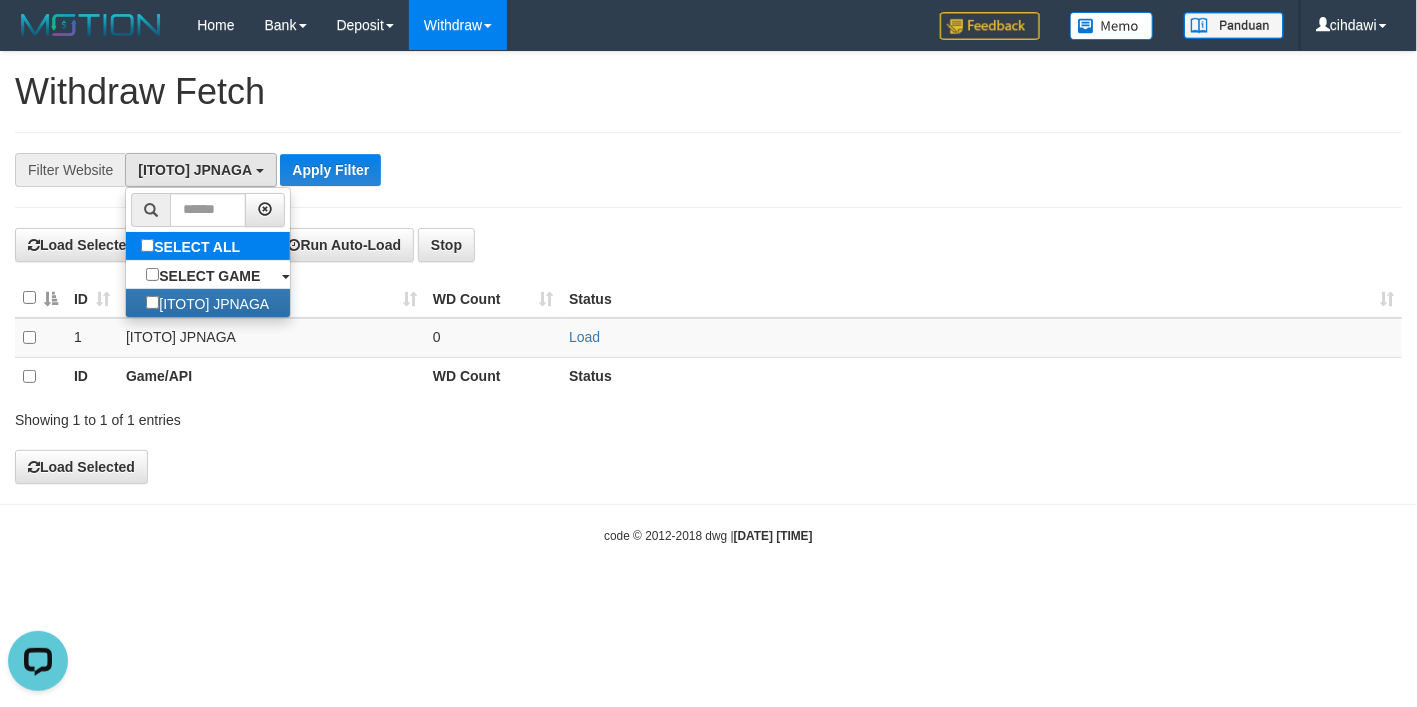 scroll, scrollTop: 17, scrollLeft: 0, axis: vertical 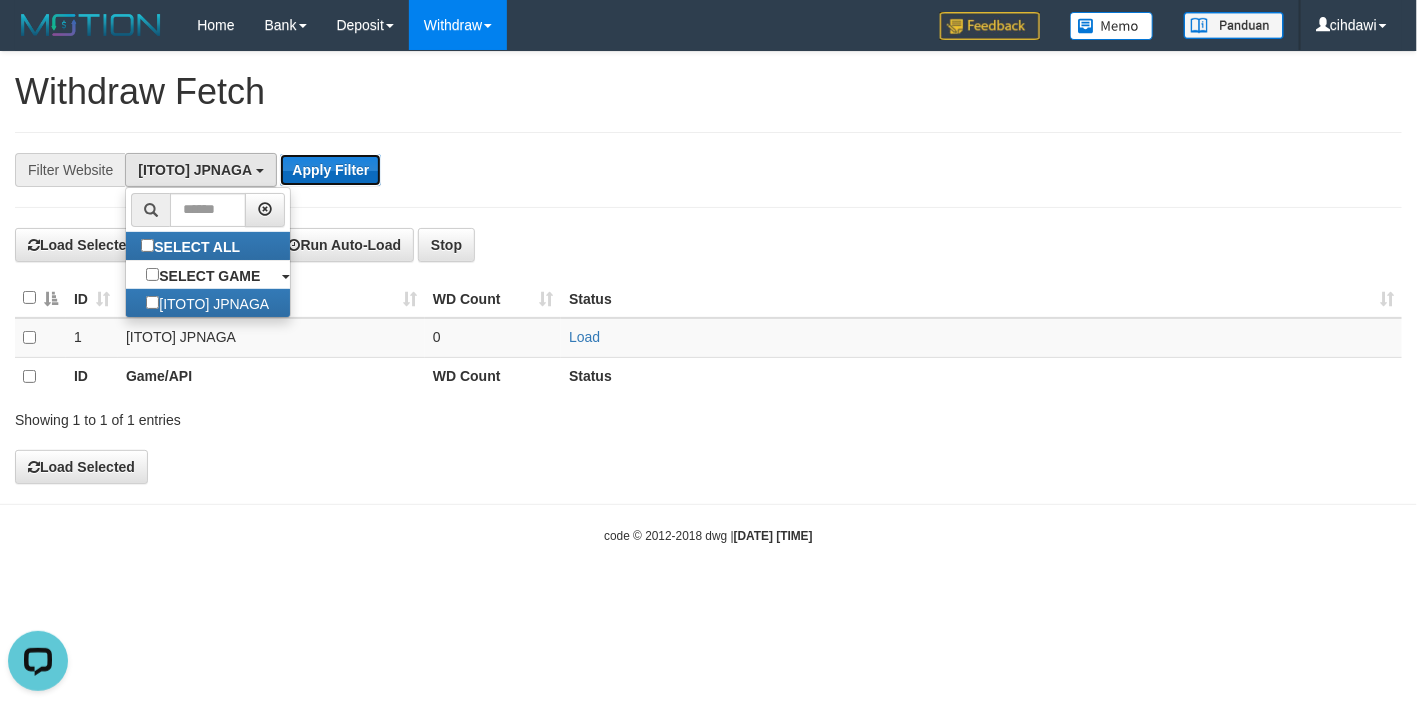 click on "Apply Filter" at bounding box center [330, 170] 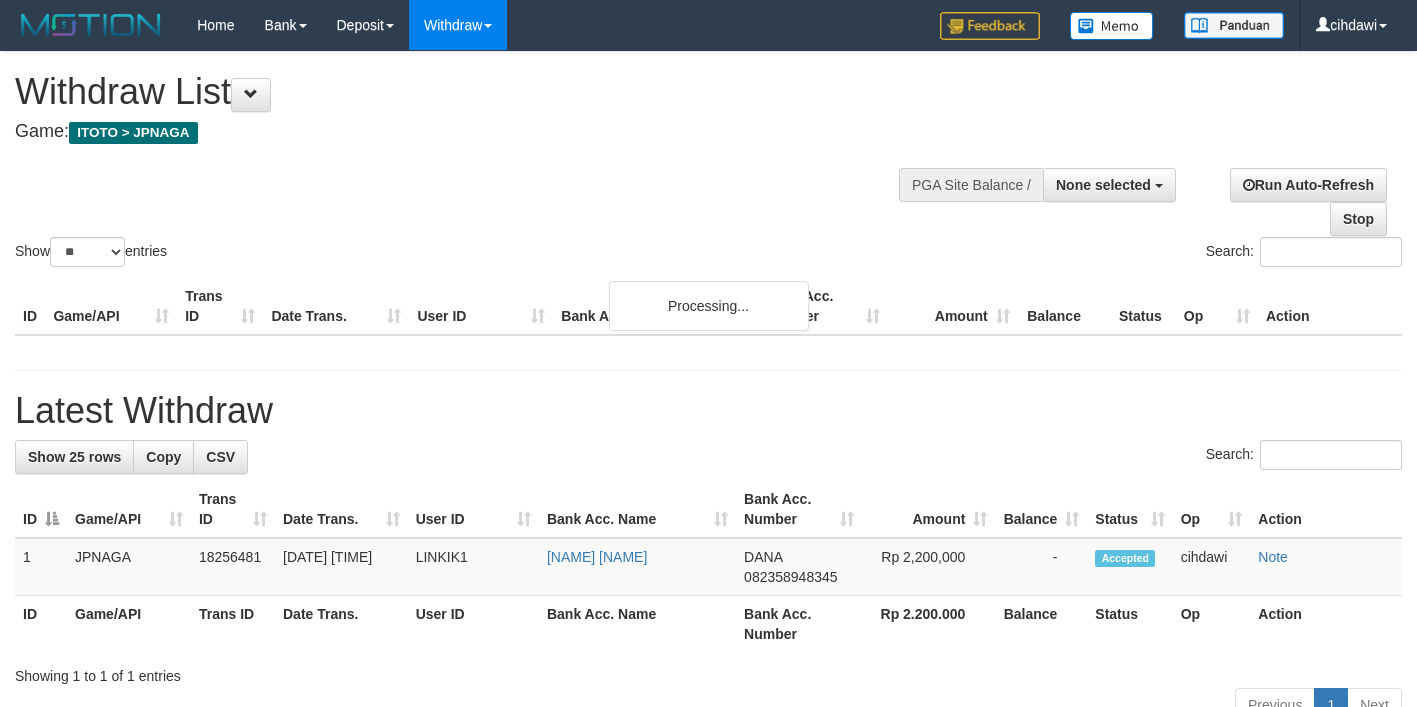 select 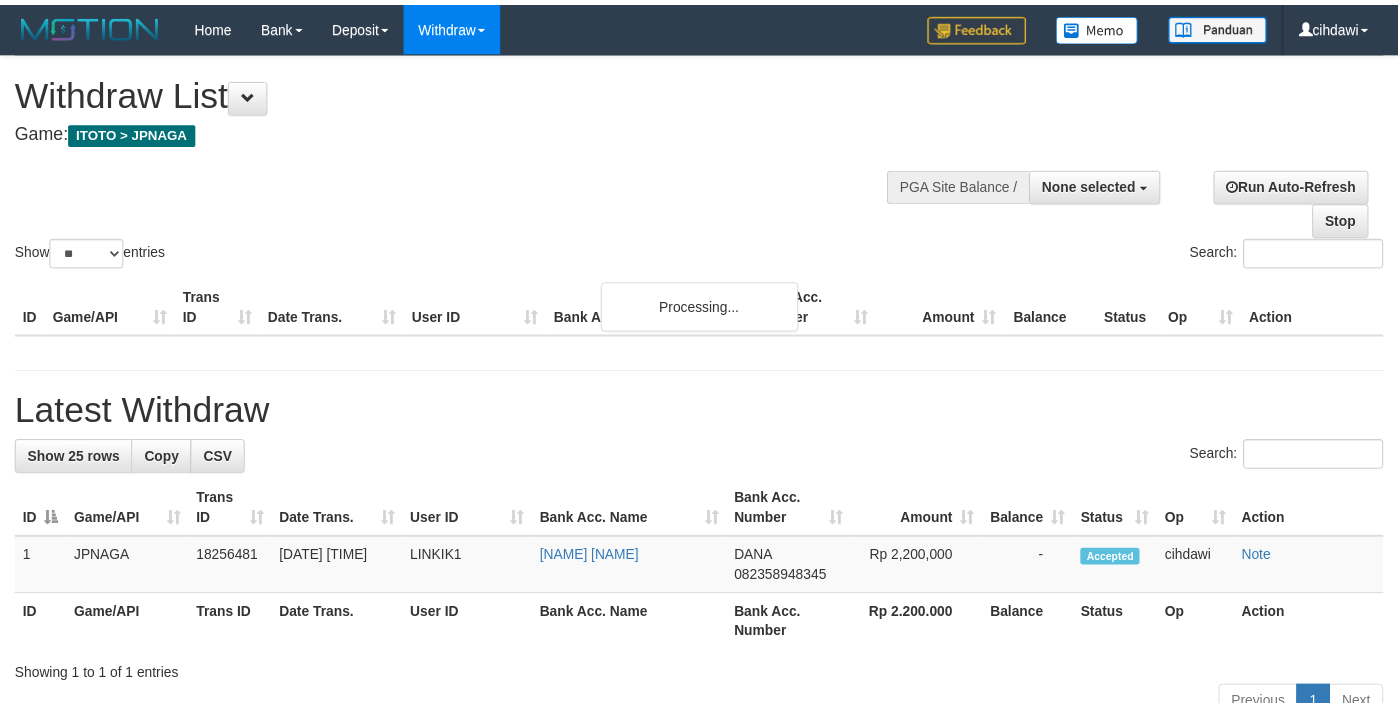 scroll, scrollTop: 0, scrollLeft: 0, axis: both 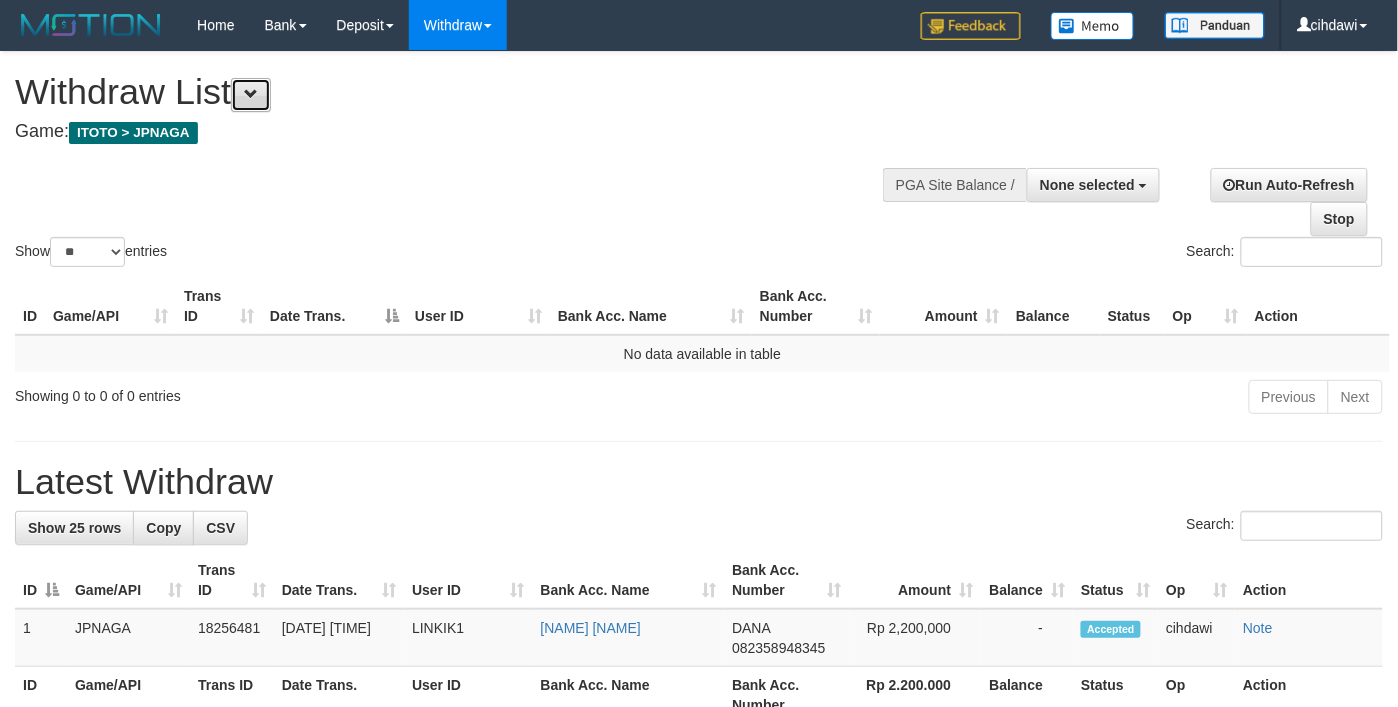 click at bounding box center (251, 95) 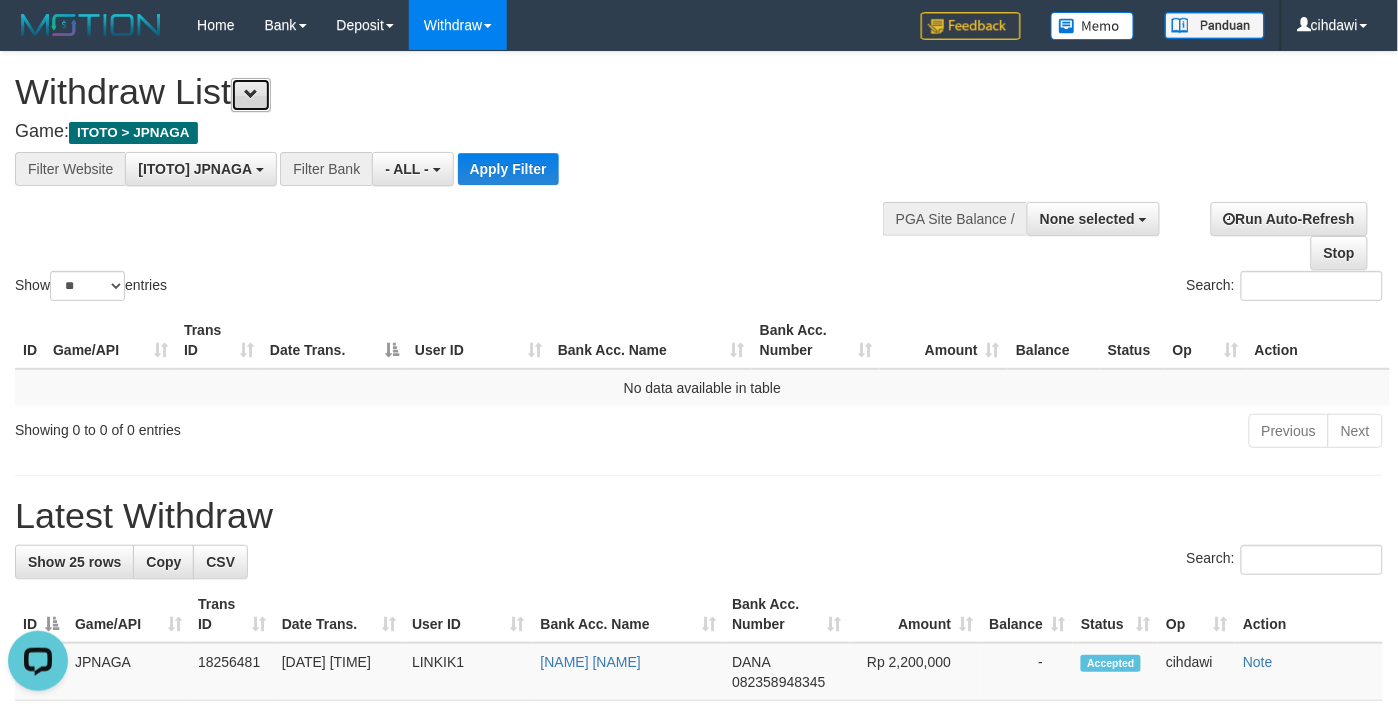 scroll, scrollTop: 0, scrollLeft: 0, axis: both 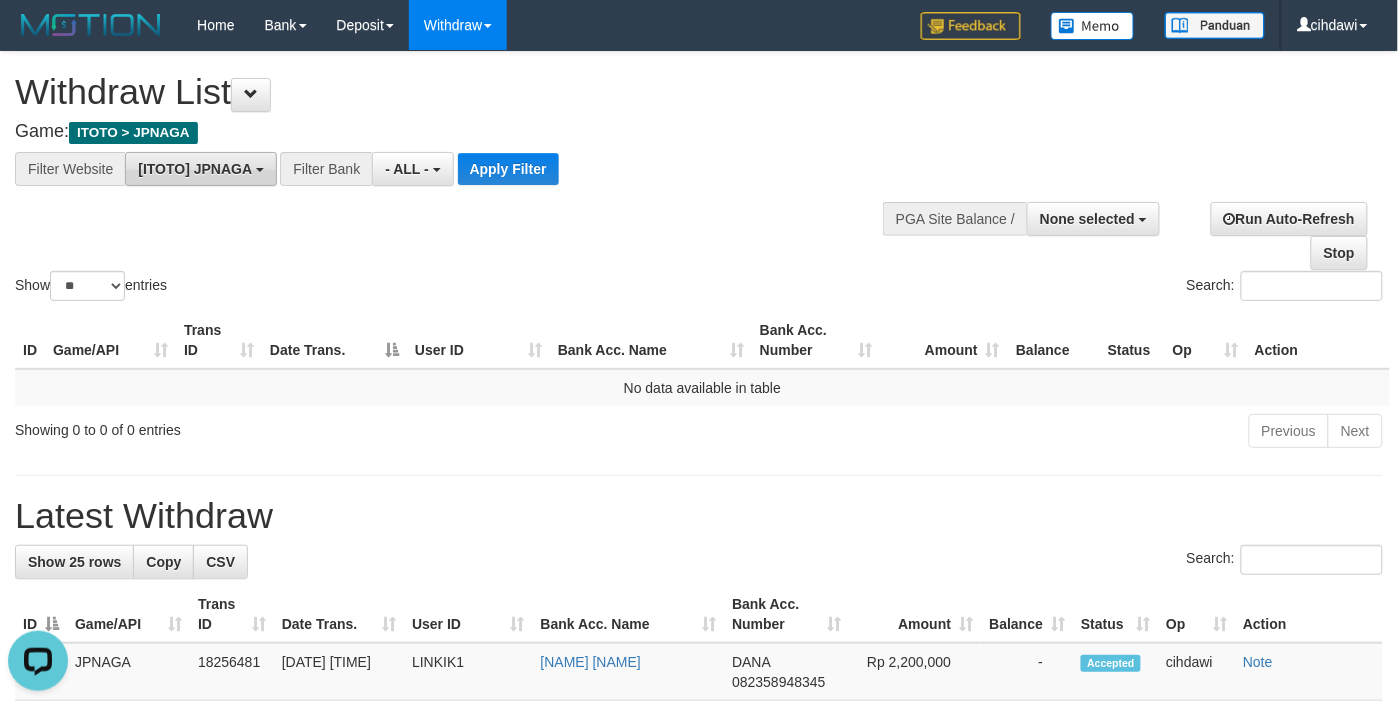 click on "[ITOTO] JPNAGA" at bounding box center (194, 169) 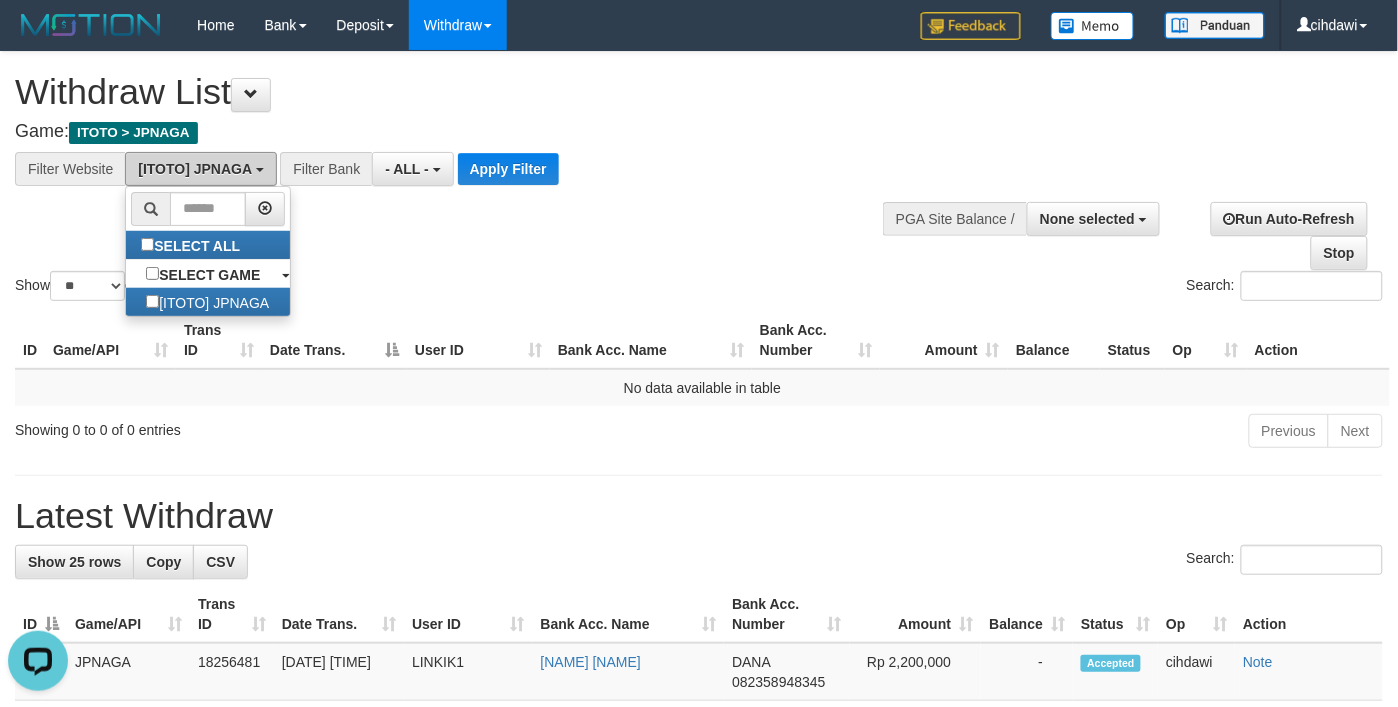 click on "[ITOTO] JPNAGA" at bounding box center [194, 169] 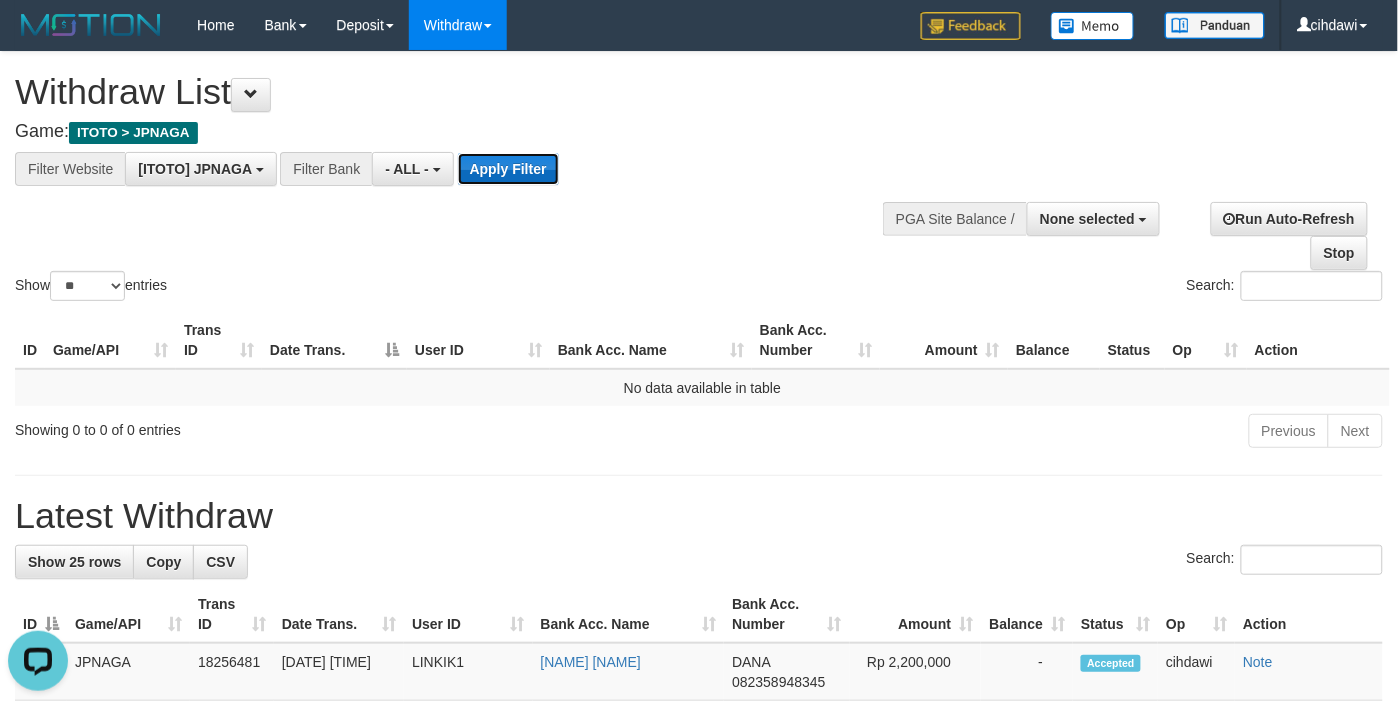 click on "Apply Filter" at bounding box center (508, 169) 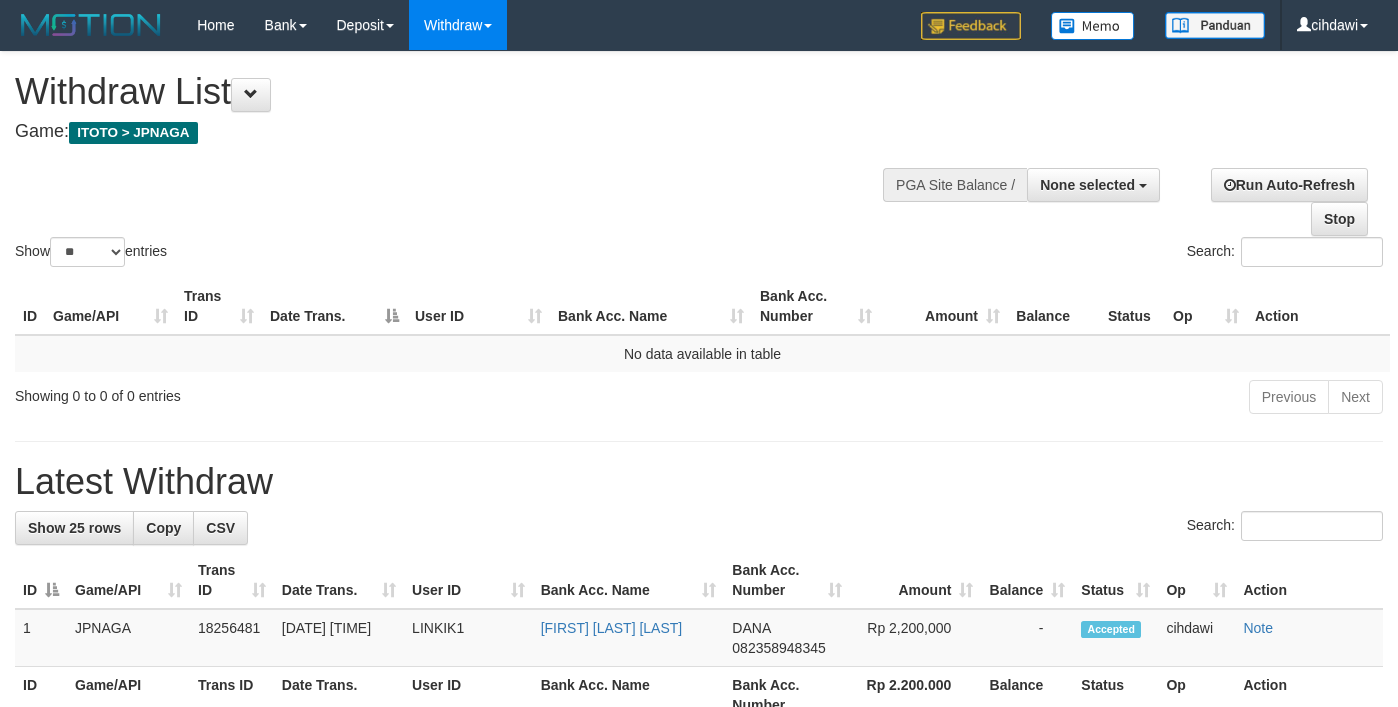 select 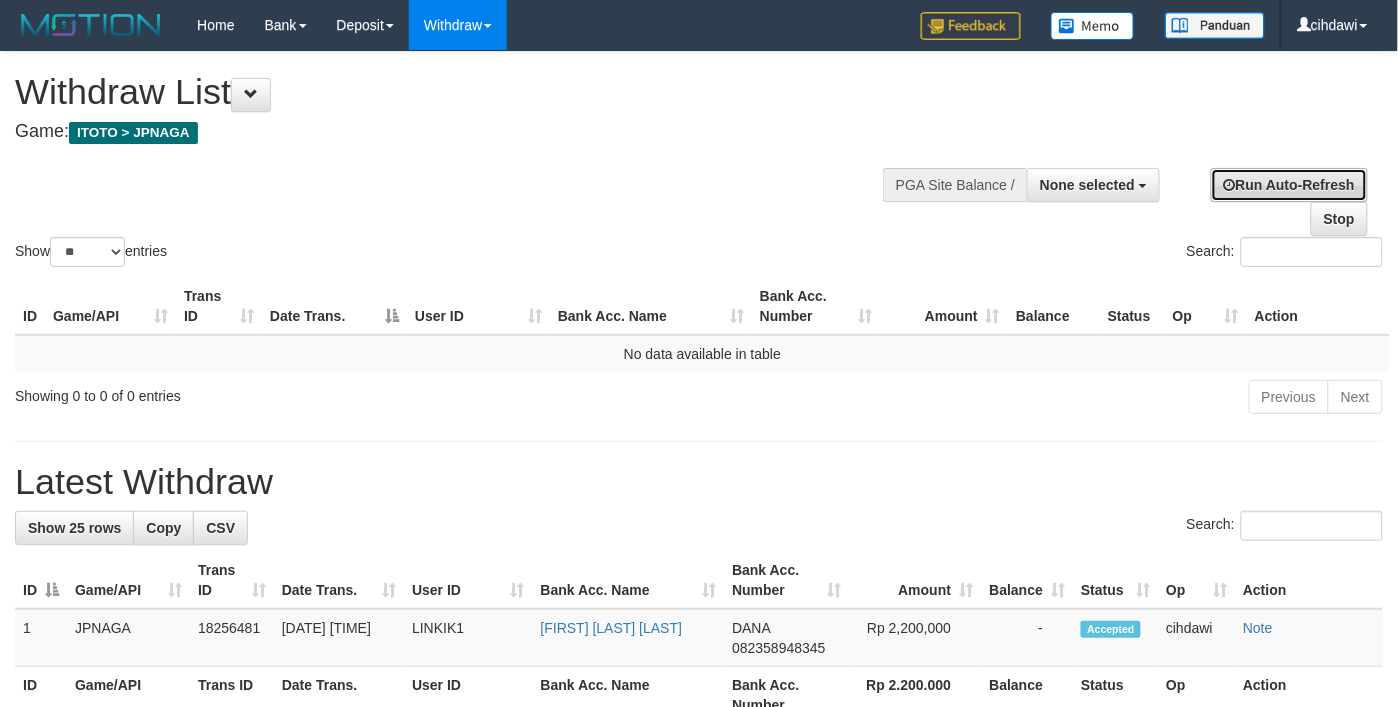 click on "Run Auto-Refresh" at bounding box center (1289, 185) 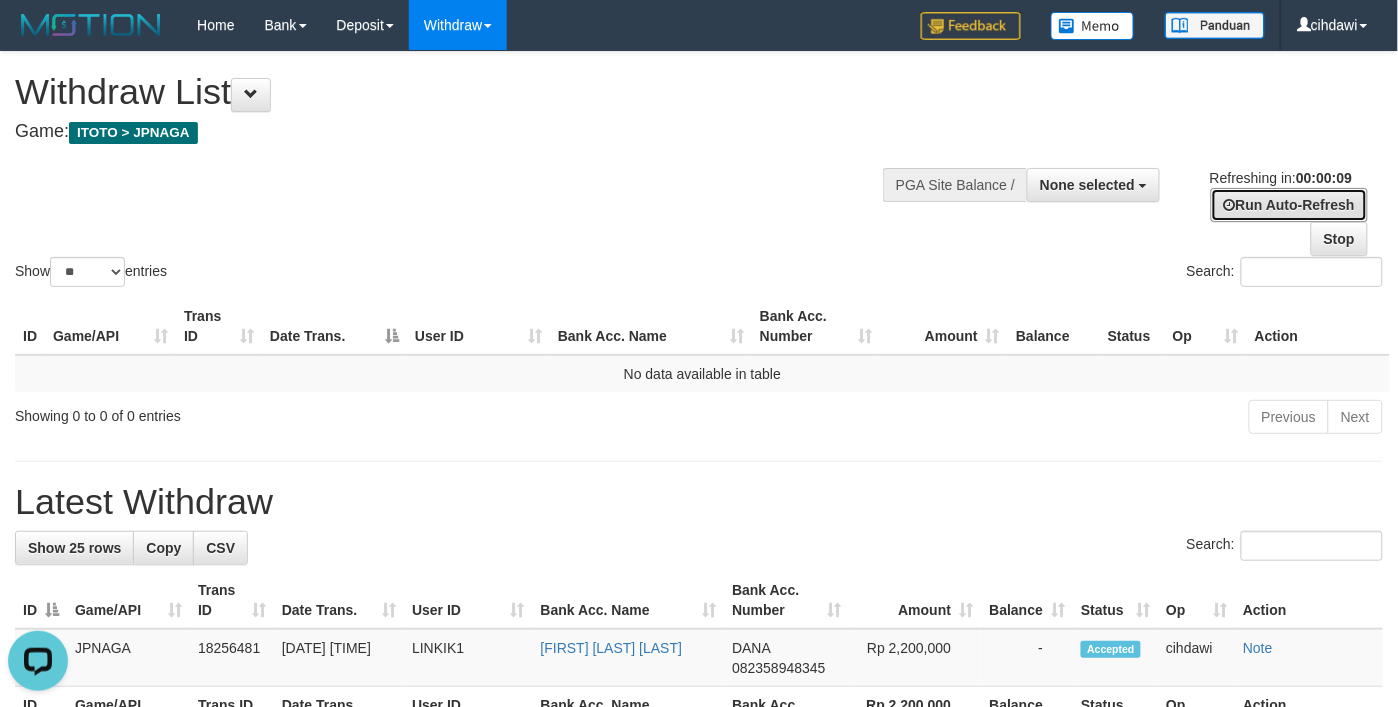scroll, scrollTop: 0, scrollLeft: 0, axis: both 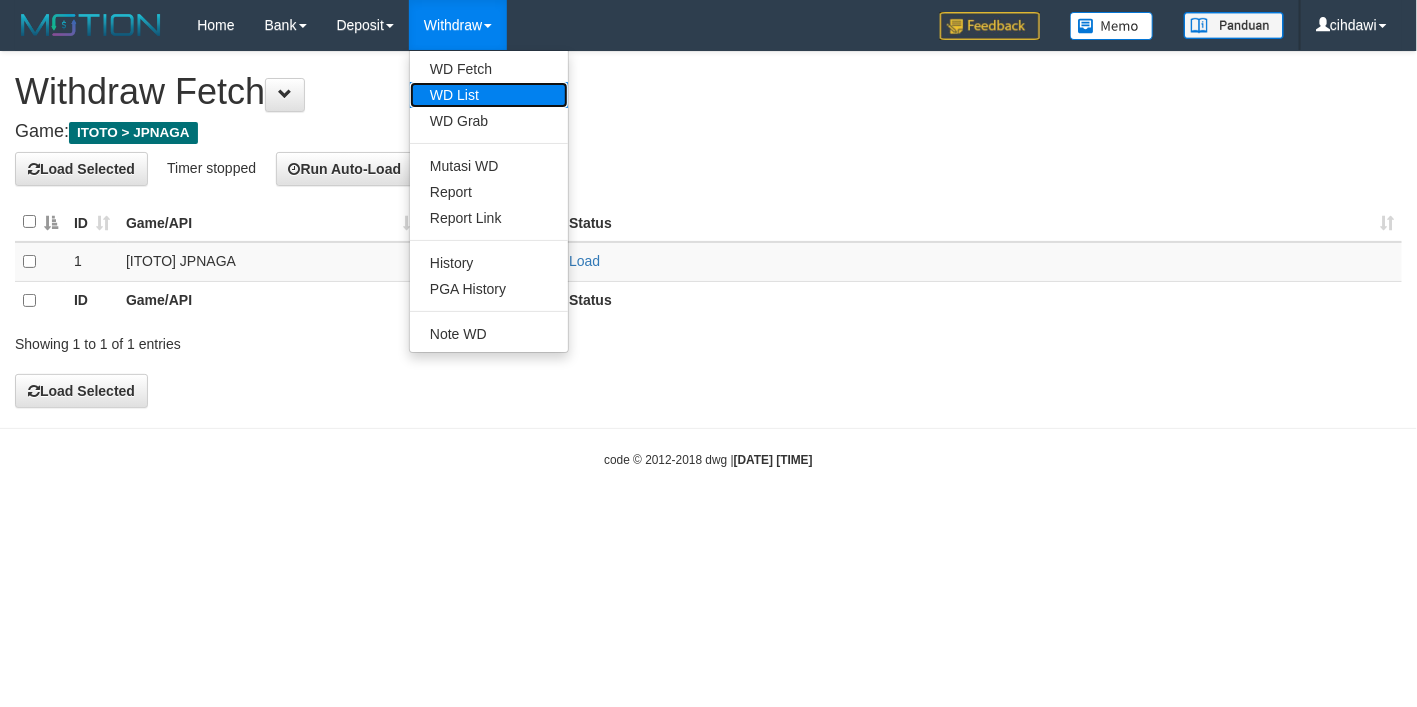 click on "WD List" at bounding box center (489, 95) 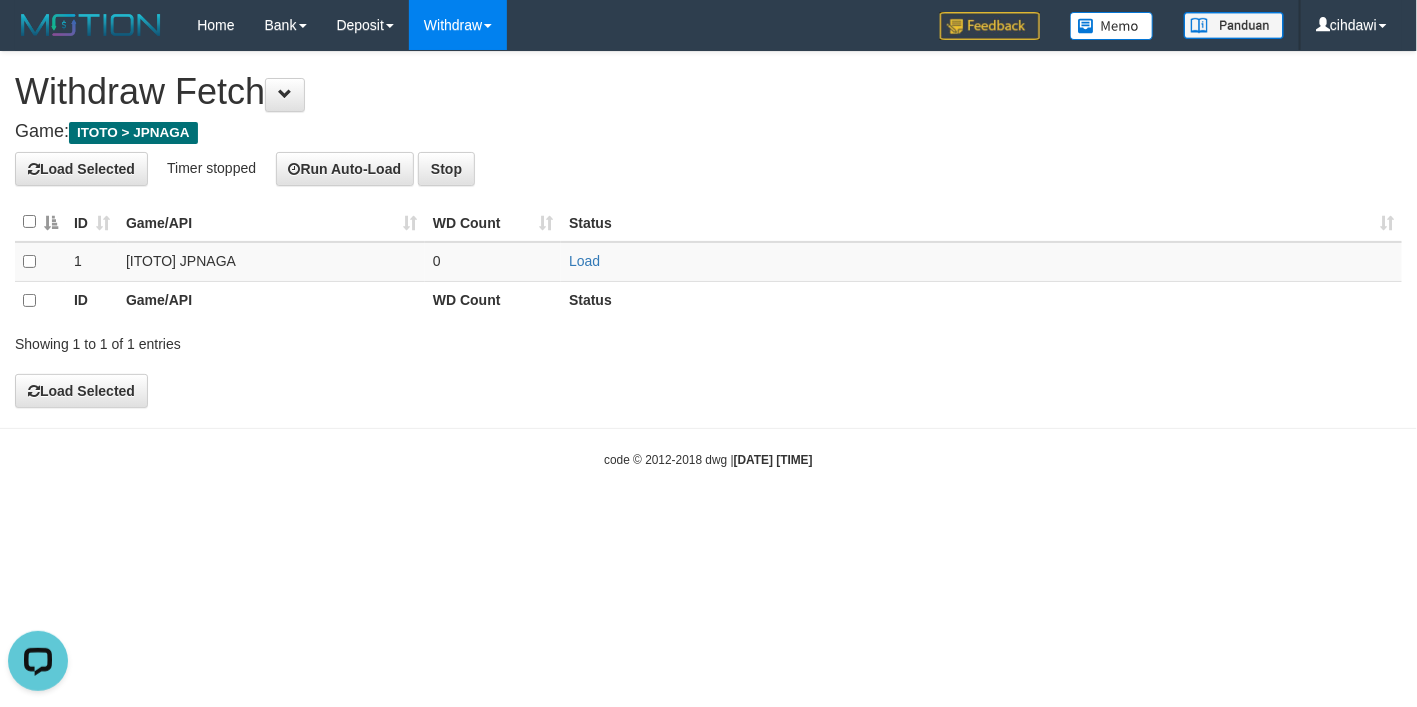 scroll, scrollTop: 0, scrollLeft: 0, axis: both 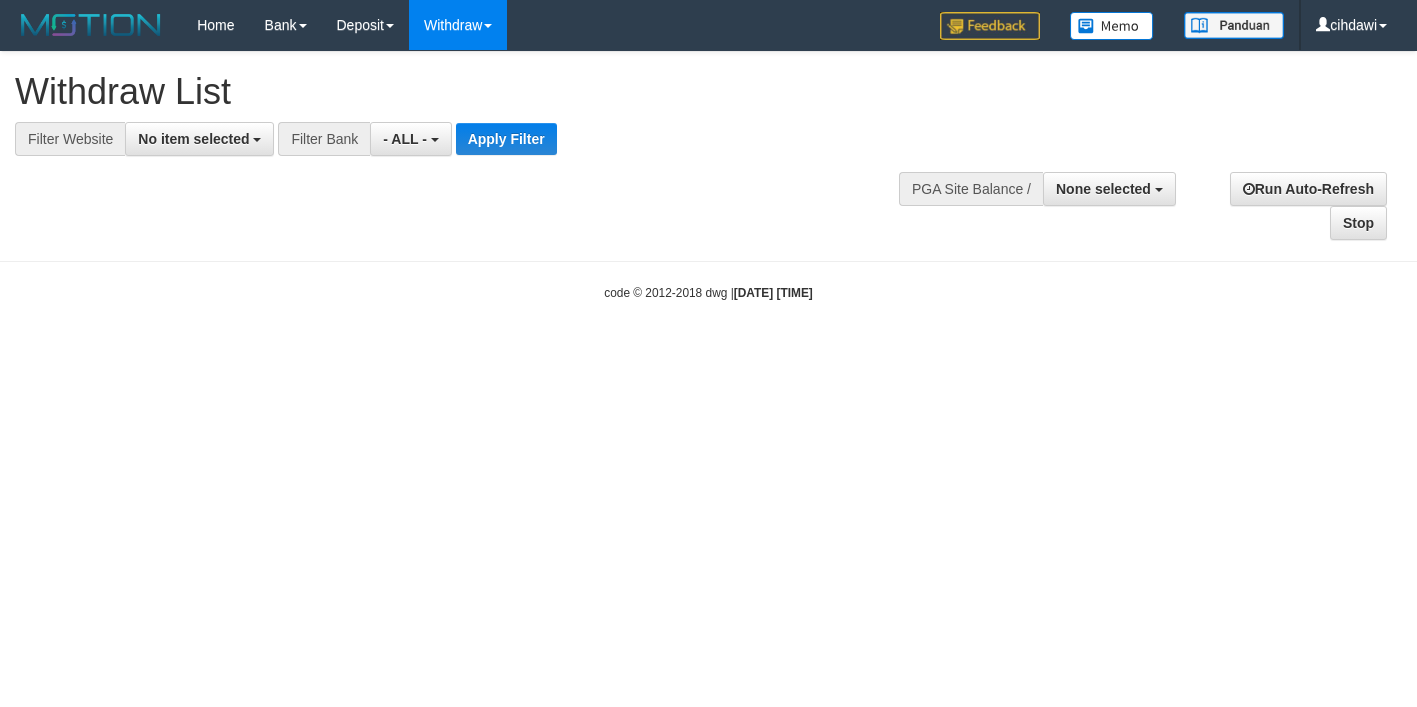 select 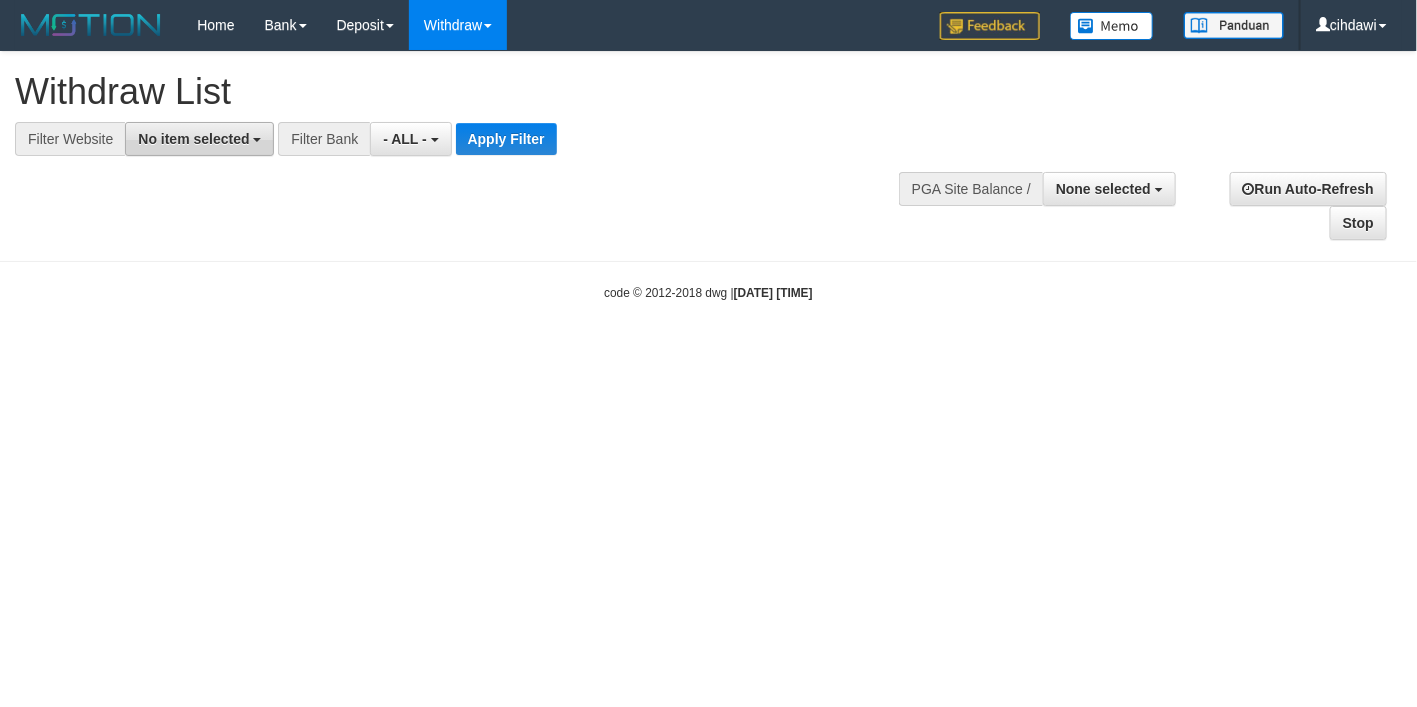 click at bounding box center (257, 140) 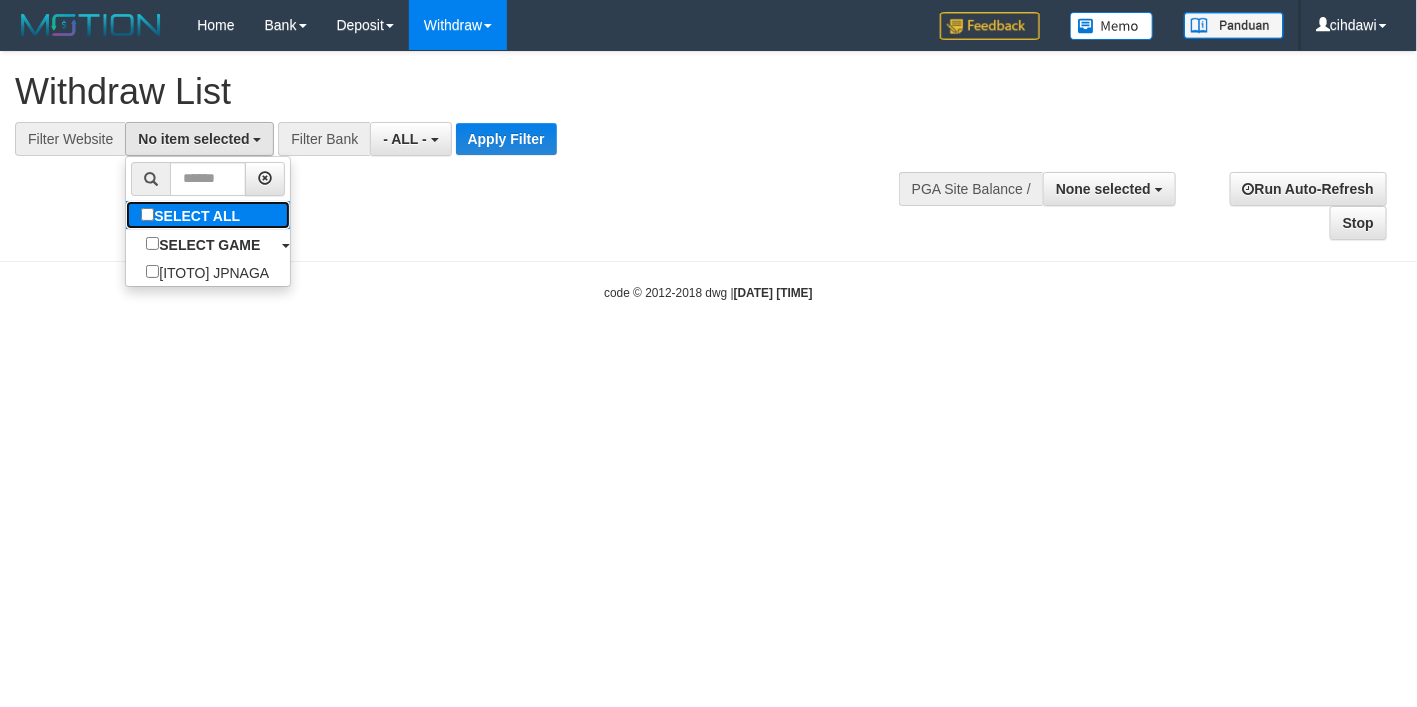 click on "SELECT ALL" at bounding box center [193, 215] 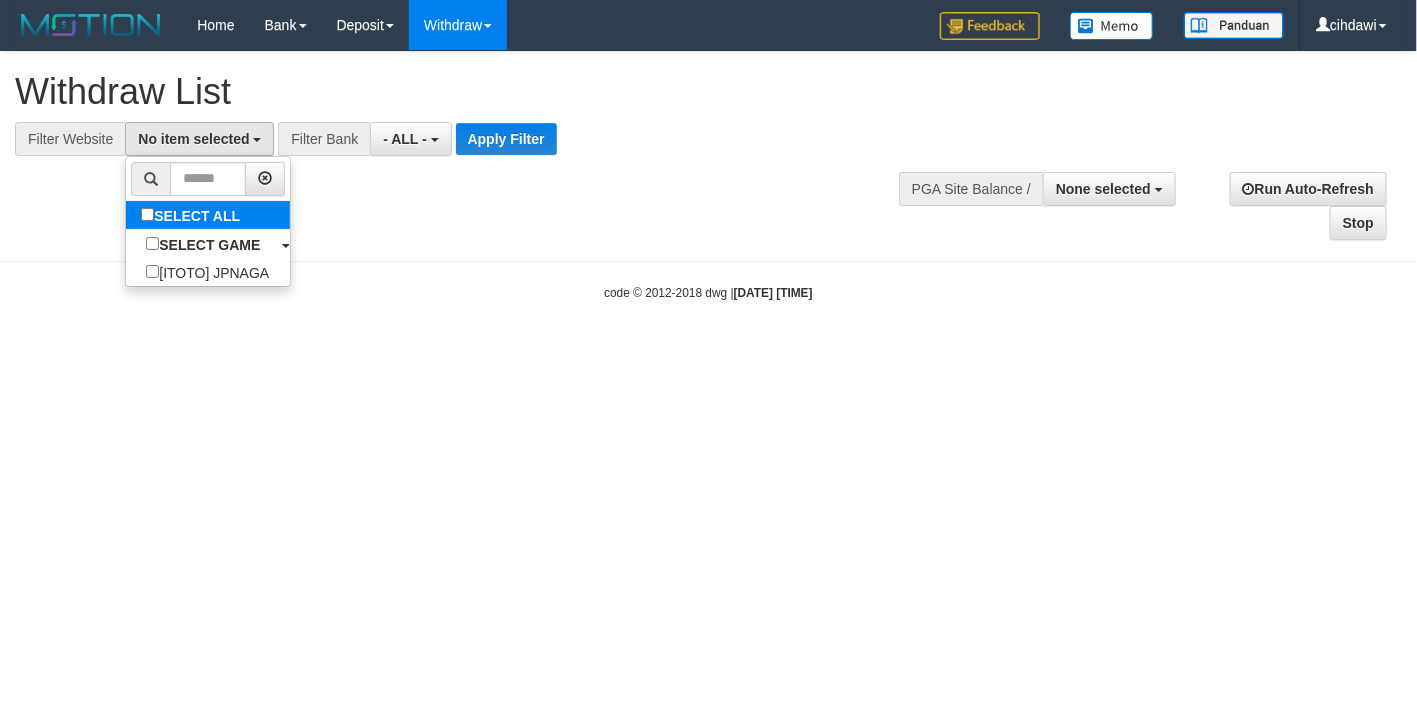 select on "****" 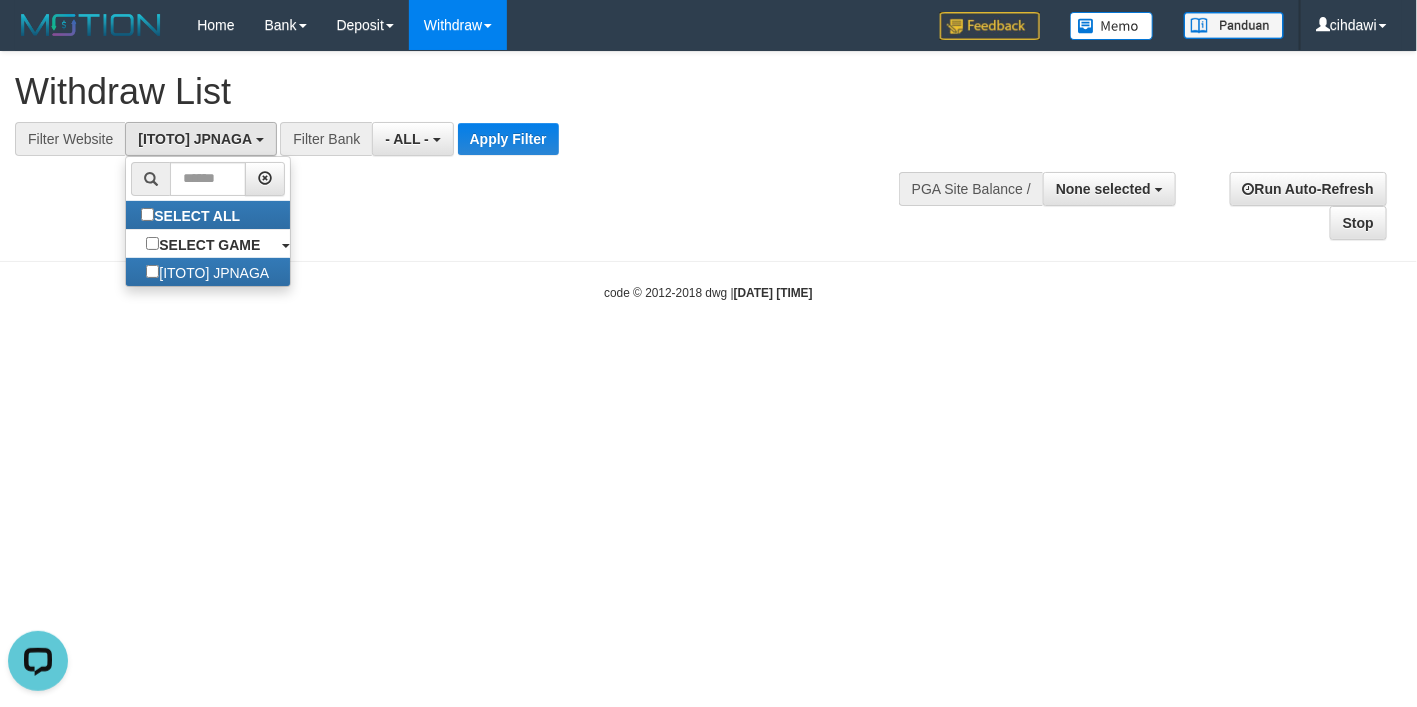 scroll, scrollTop: 0, scrollLeft: 0, axis: both 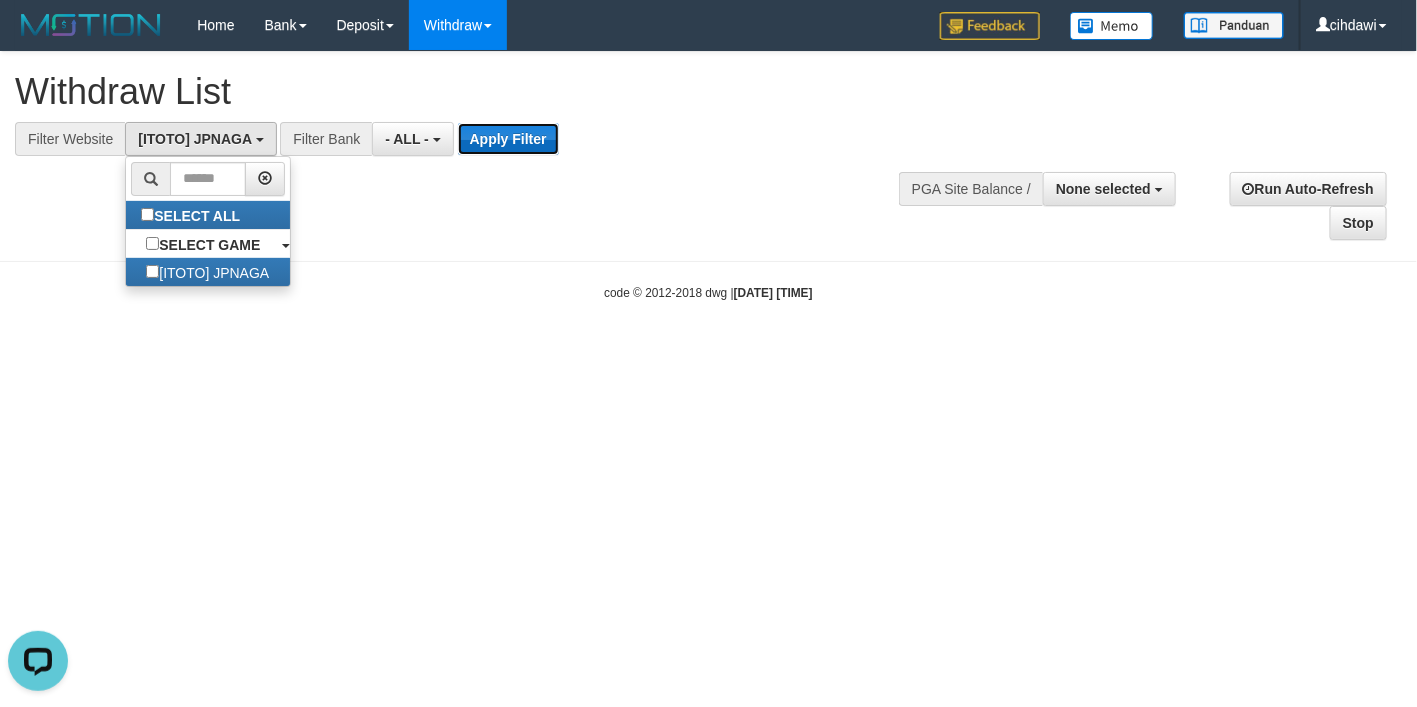 click on "Apply Filter" at bounding box center [508, 139] 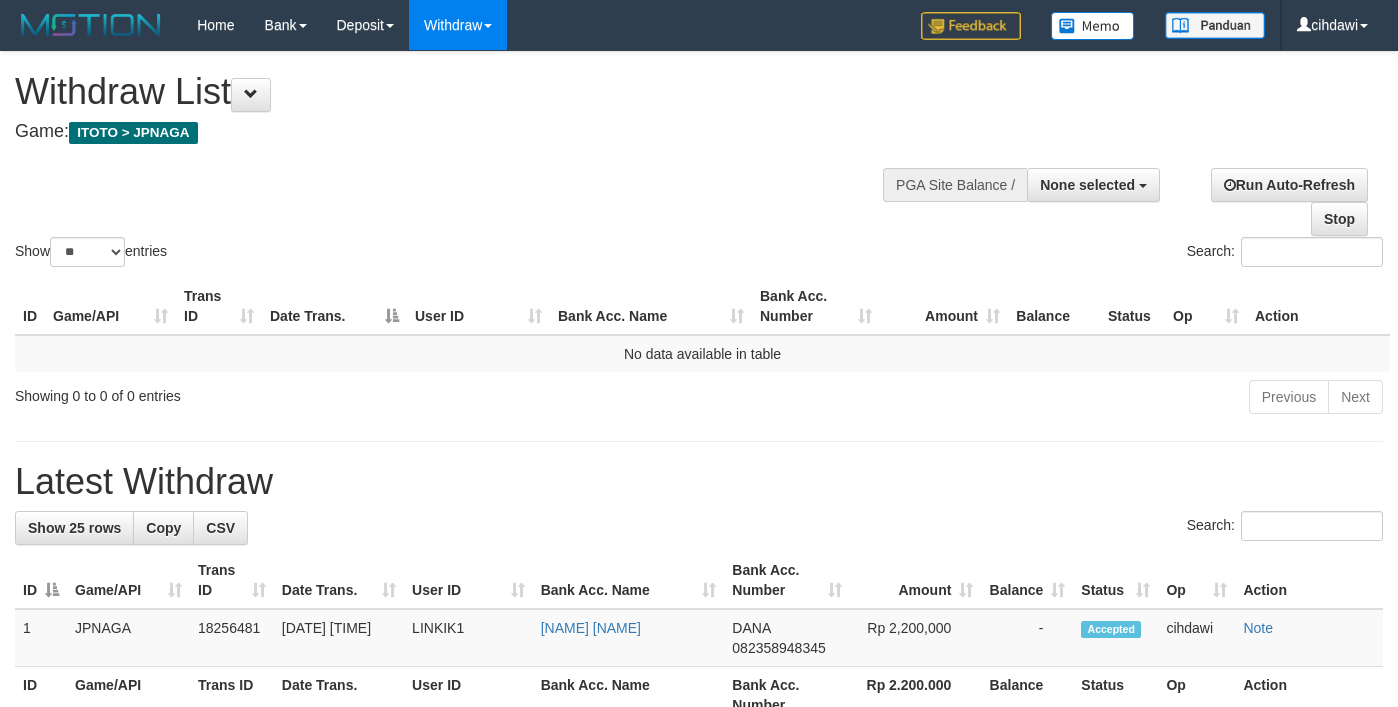select 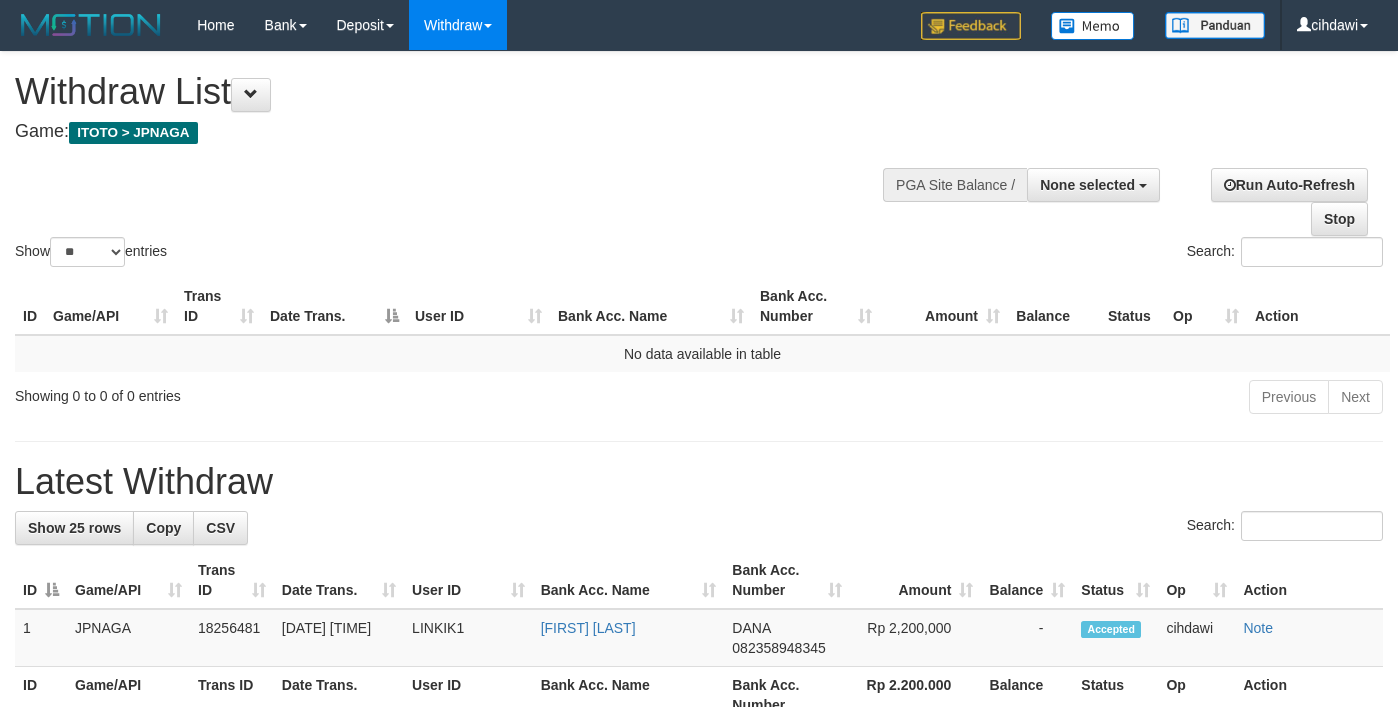 select 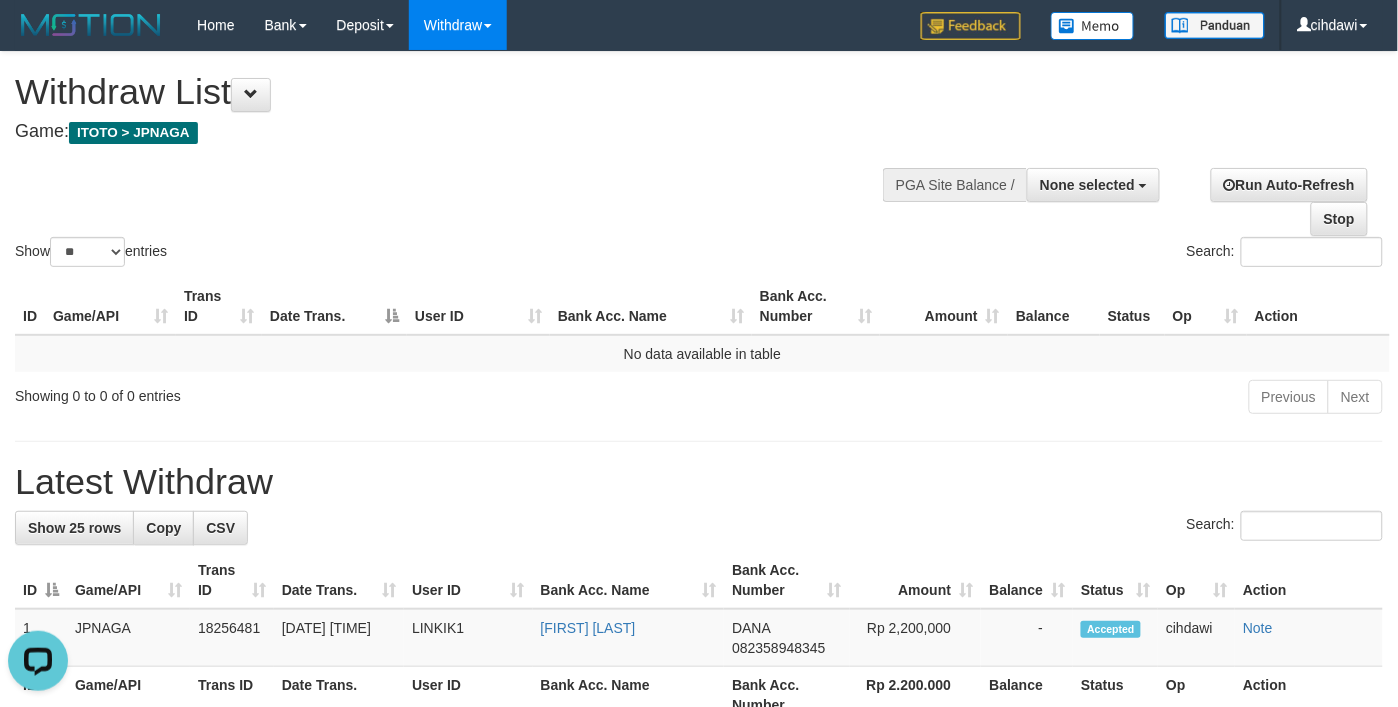 scroll, scrollTop: 0, scrollLeft: 0, axis: both 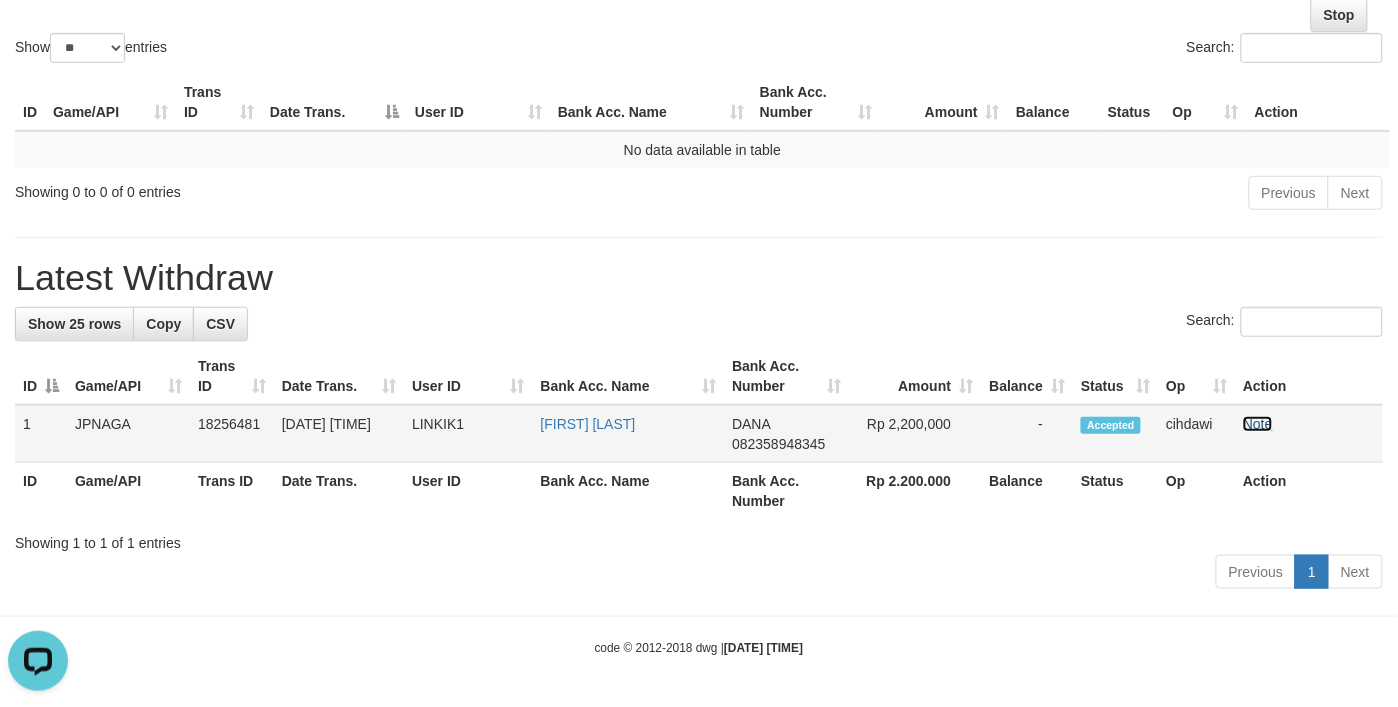 click on "Note" at bounding box center (1258, 424) 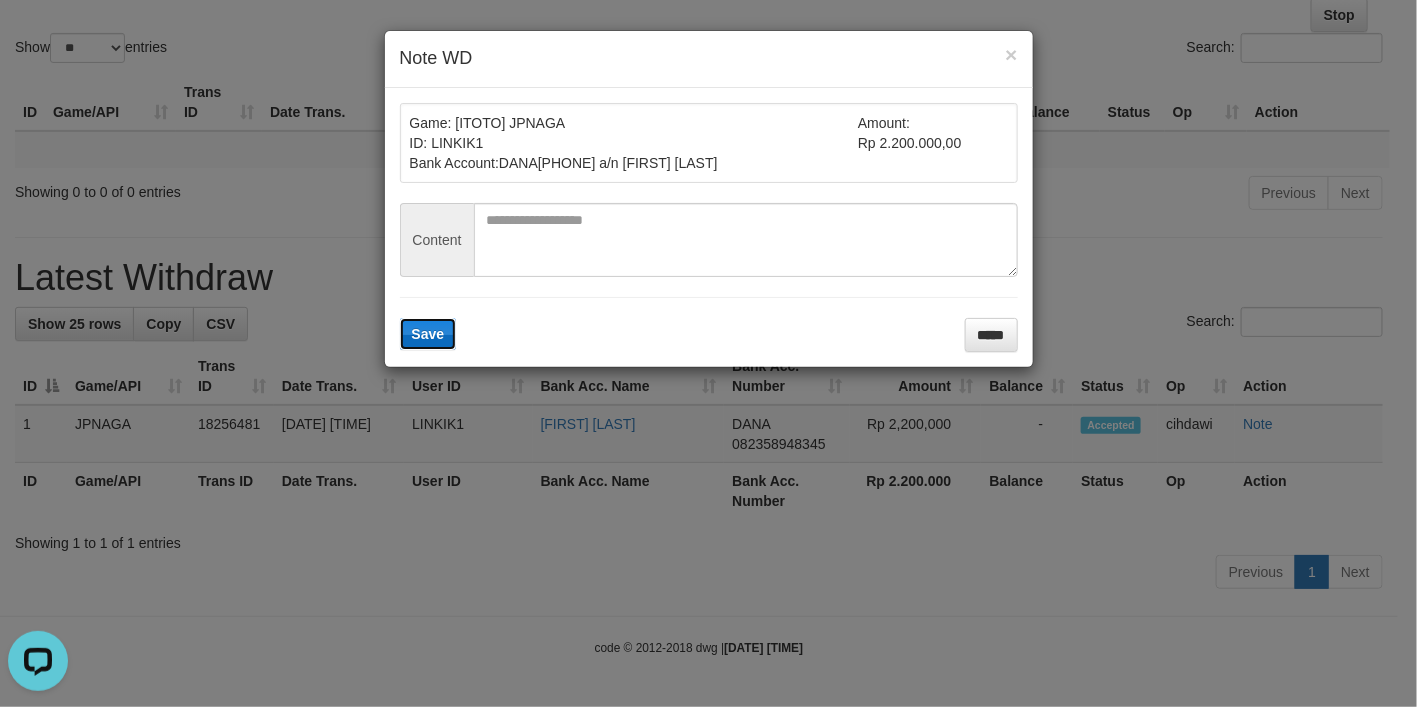 click on "Save" at bounding box center (428, 334) 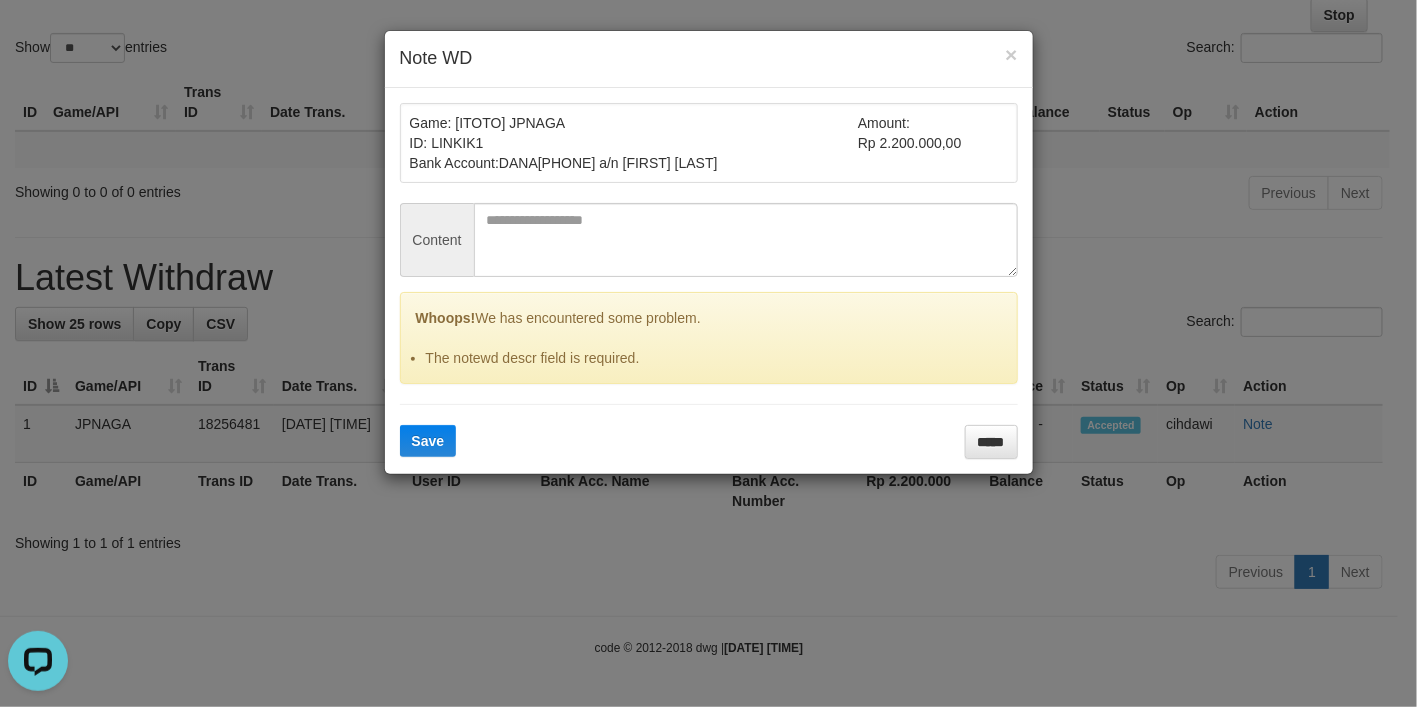 click on "Game: [ITOTO]					JPNAGA
ID: LINKIK1
Bank Account:
DANA
082358948345 a/n BONG SUE SIAN
Amount:
Rp 2.200.000,00
Content
Whoops!  We has encountered some problem. The notewd descr field is required.
Save
*****" at bounding box center (709, 281) 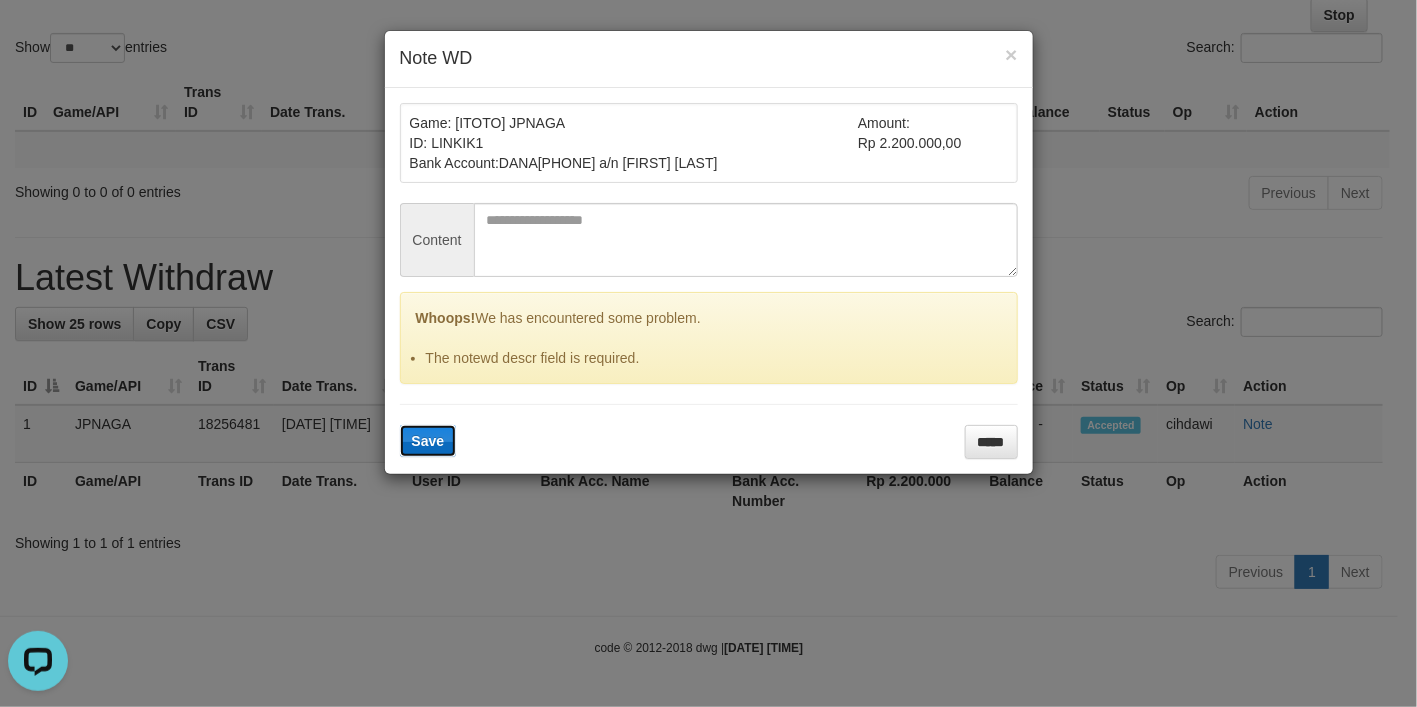click on "Save" at bounding box center [428, 441] 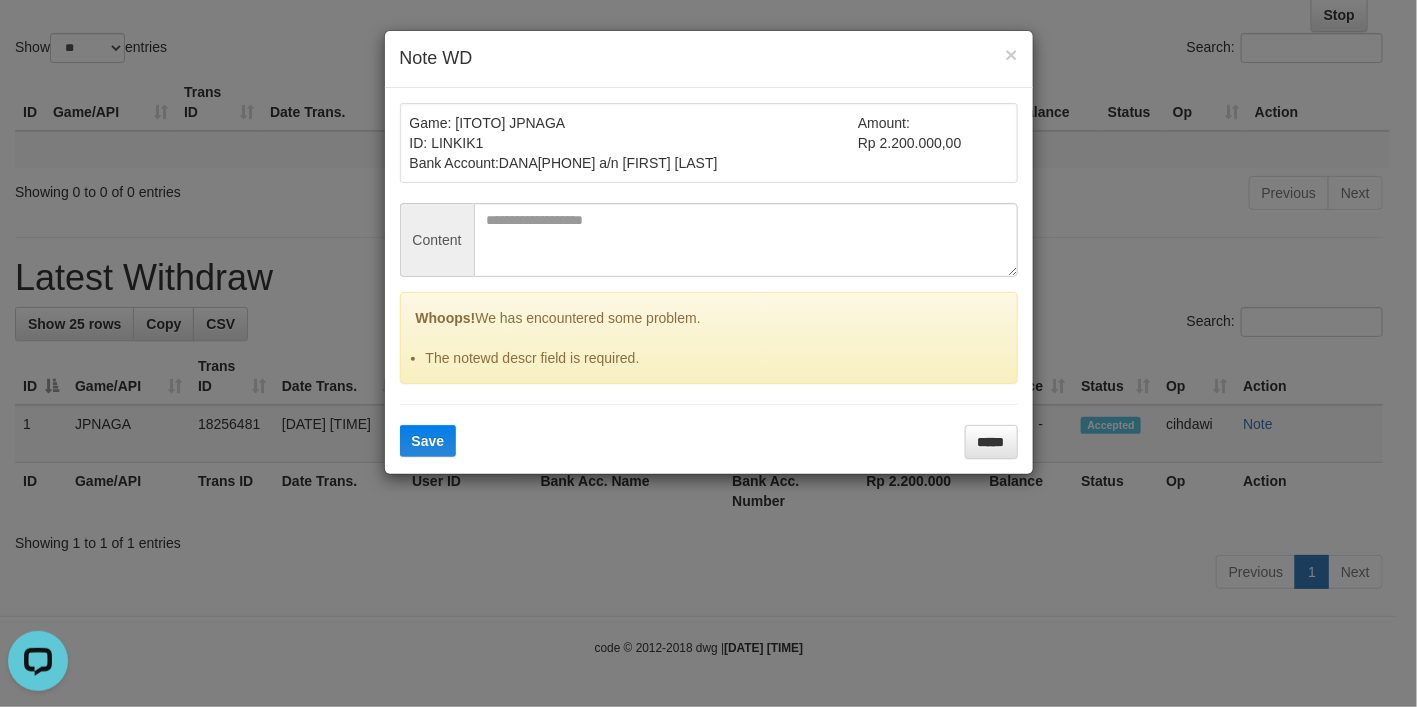click on "Content" at bounding box center (437, 240) 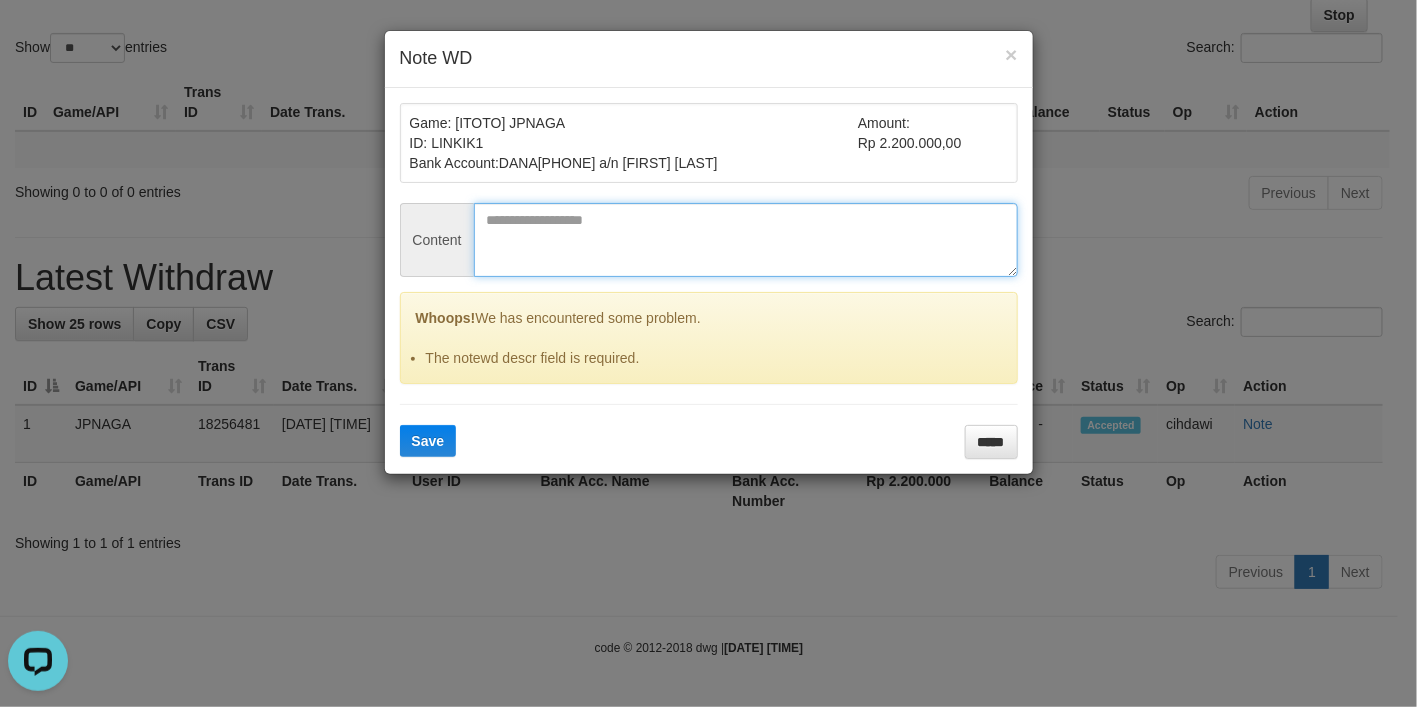 click at bounding box center [746, 240] 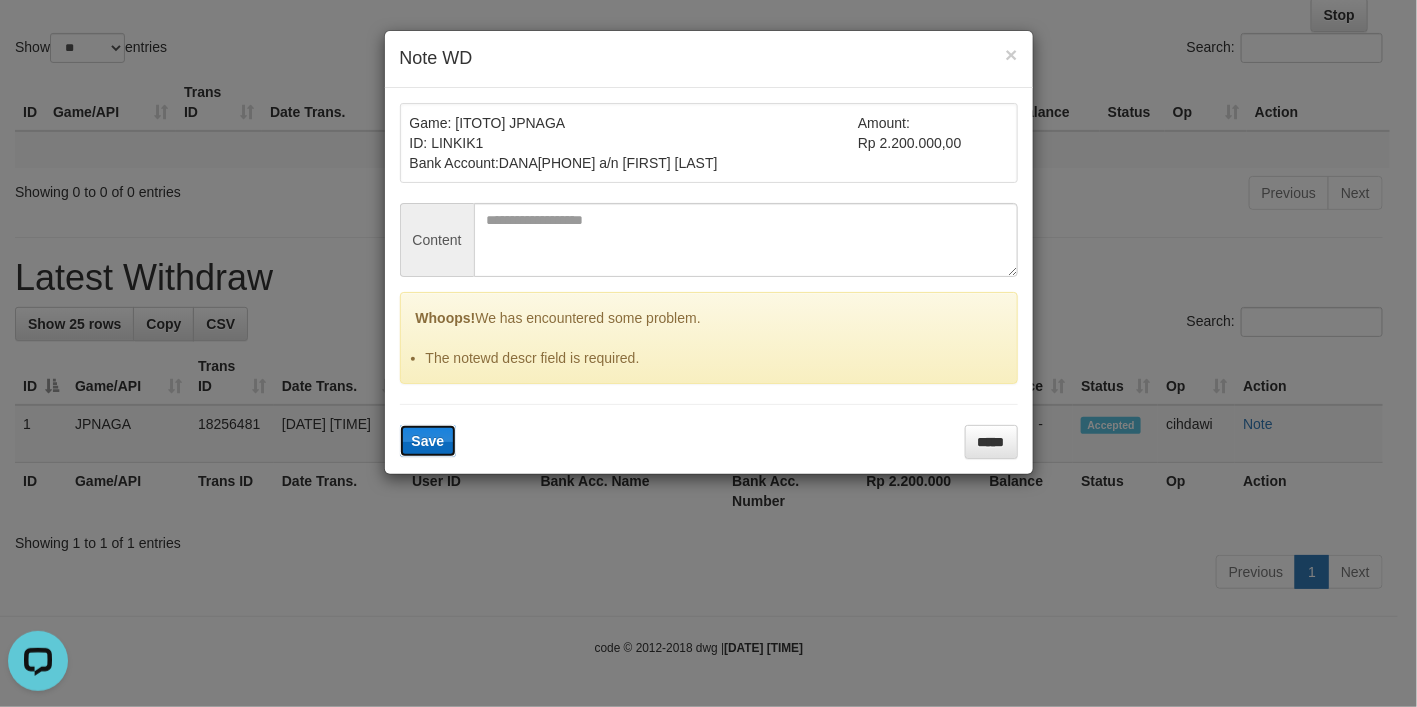 click on "Save" at bounding box center (428, 441) 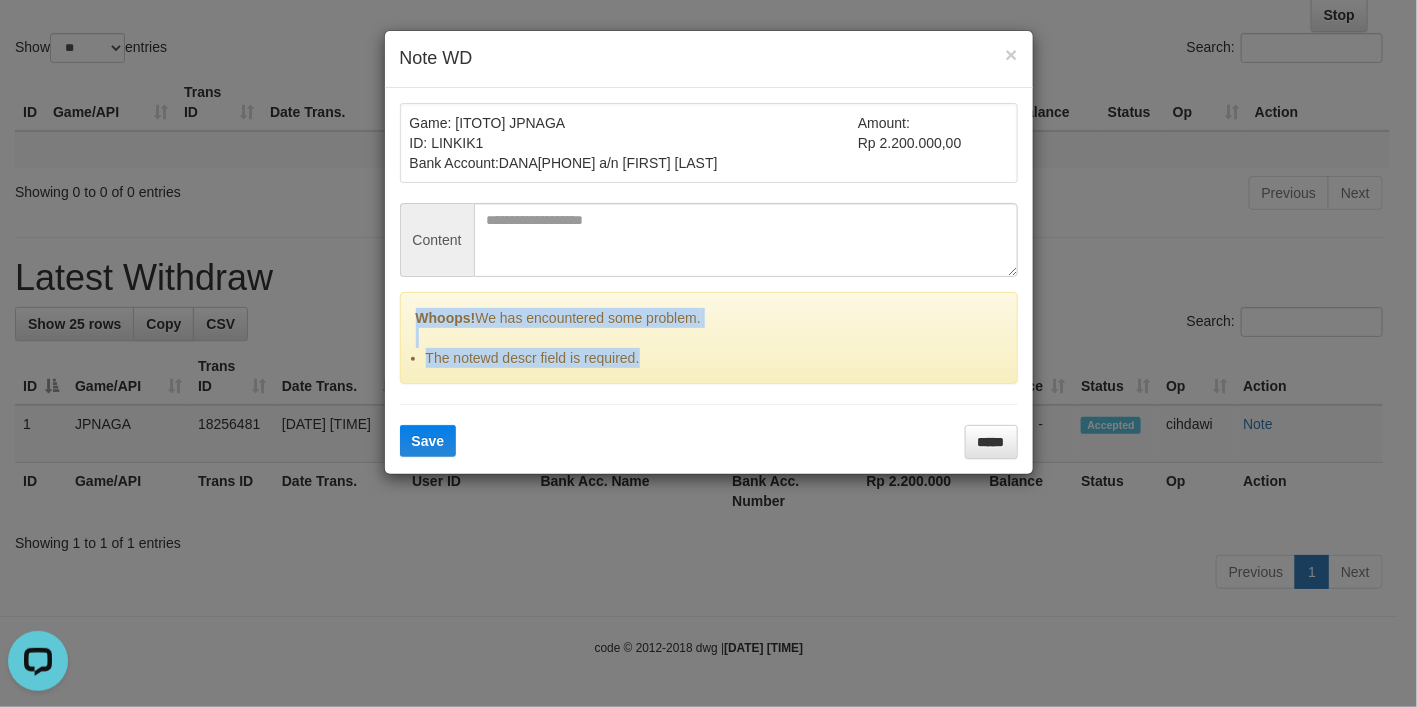 drag, startPoint x: 415, startPoint y: 320, endPoint x: 712, endPoint y: 366, distance: 300.54117 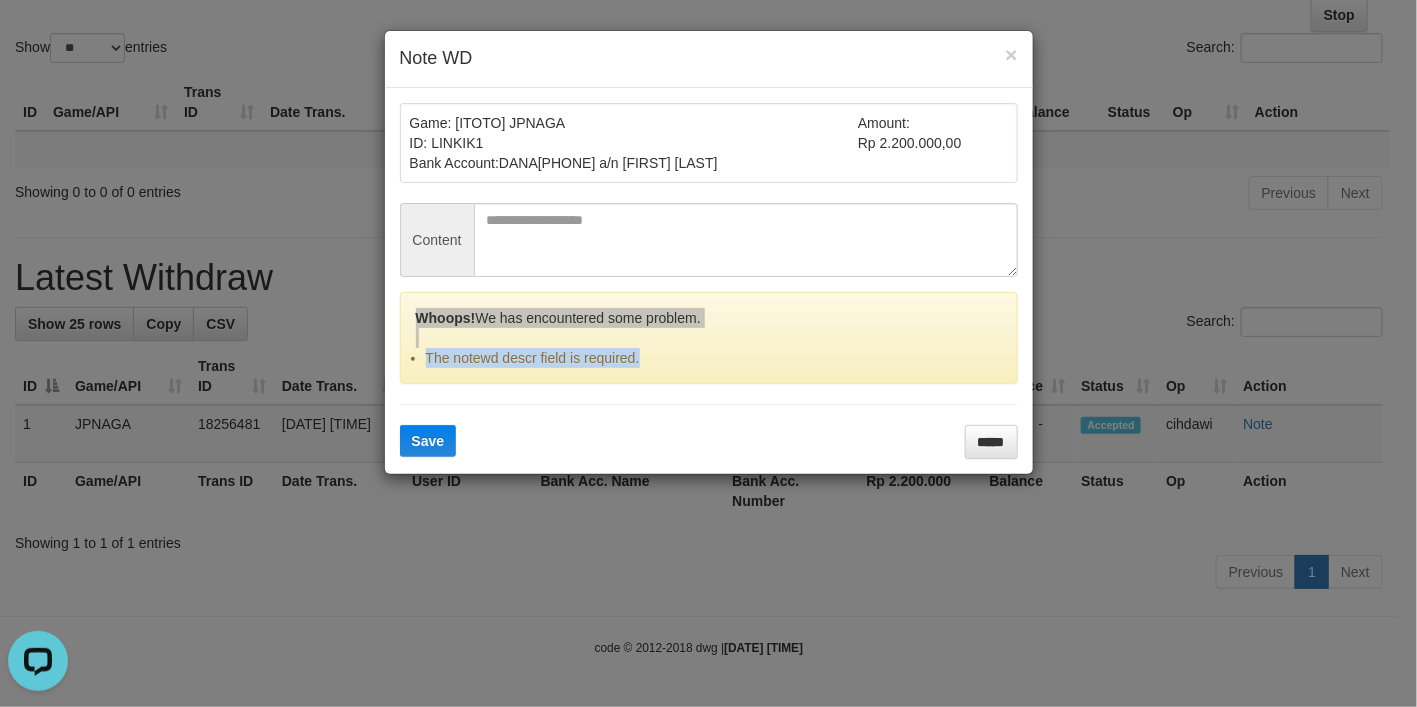 click on "× Note WD
Game: [ITOTO]					JPNAGA
ID: LINKIK1
Bank Account:
DANA
082358948345 a/n BONG SUE SIAN
Amount:
Rp 2.200.000,00
Content
Whoops!  We has encountered some problem. The notewd descr field is required.
Save
*****" 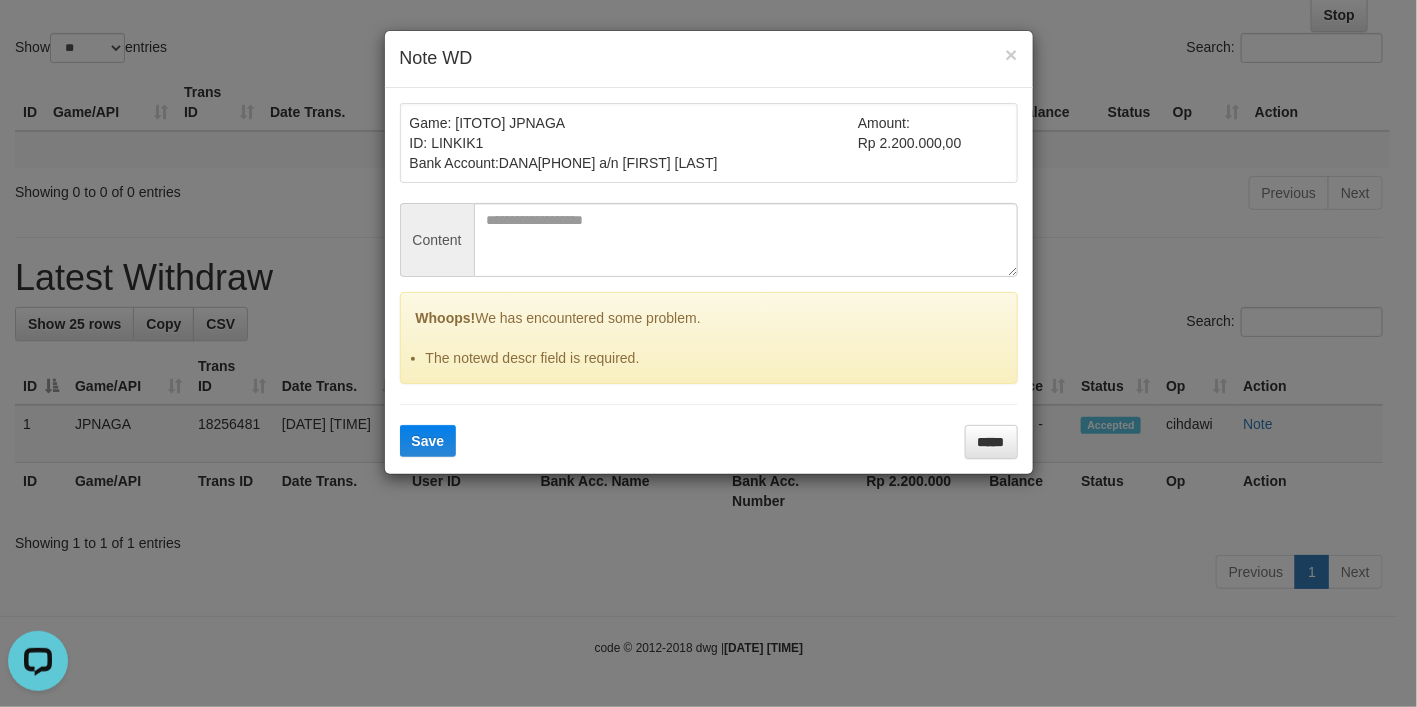 click on "× Note WD
Game: [ITOTO]					JPNAGA
ID: LINKIK1
Bank Account:
DANA
082358948345 a/n BONG SUE SIAN
Amount:
Rp 2.200.000,00
Content
Whoops!  We has encountered some problem. The notewd descr field is required.
Save
*****" 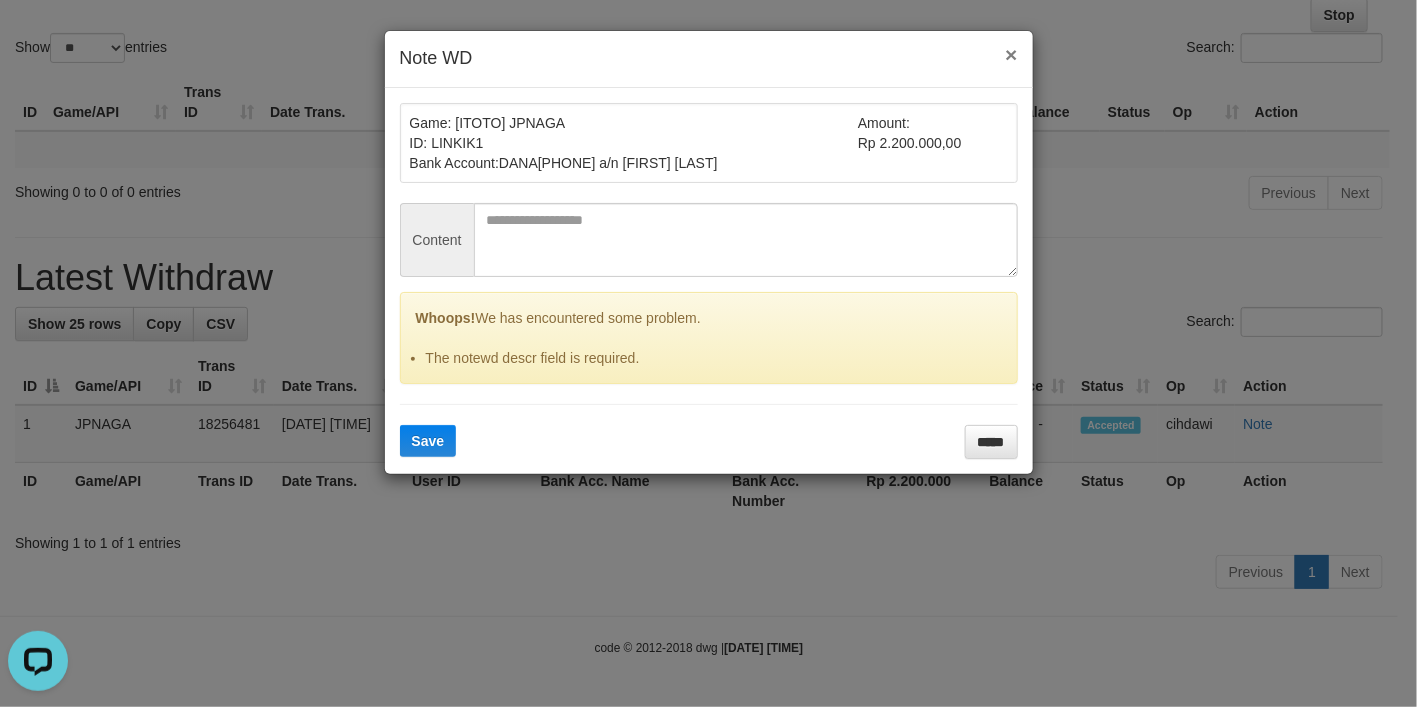 click on "×" at bounding box center [1011, 54] 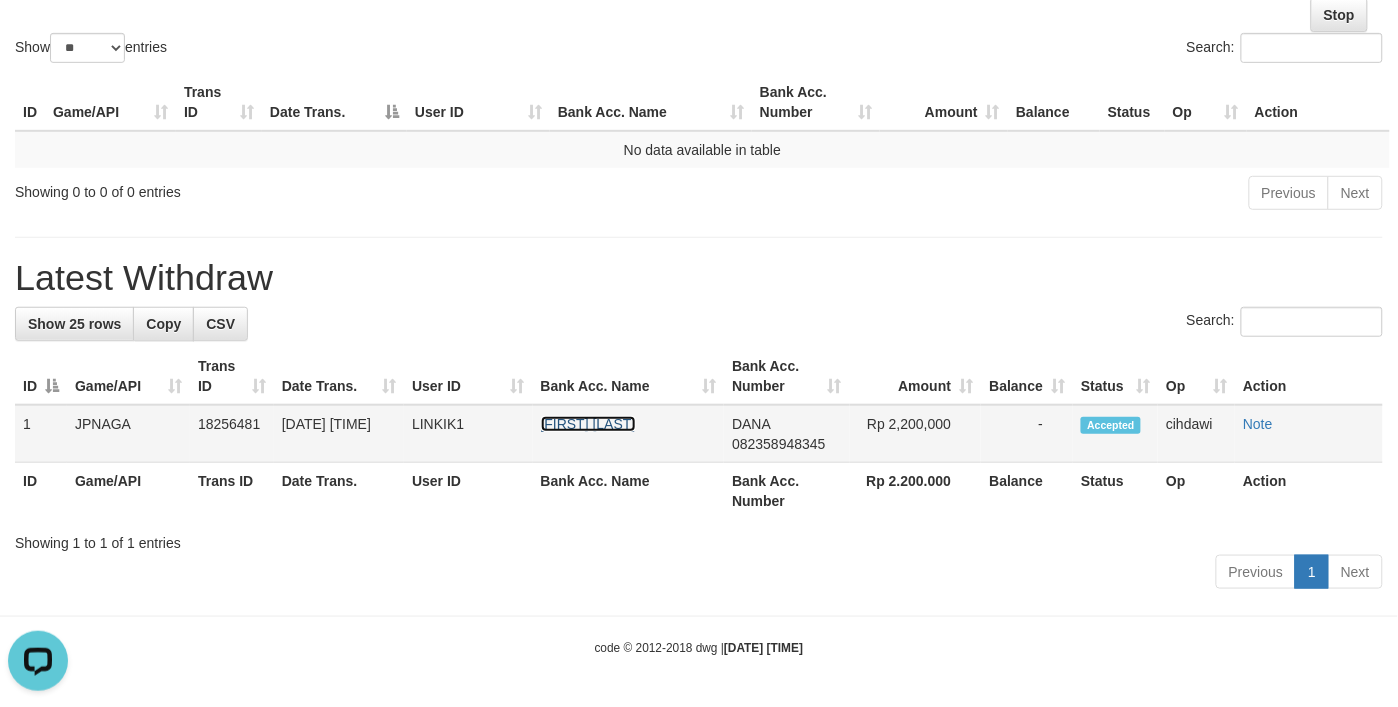 click on "BONG SUE SIAN" at bounding box center [588, 424] 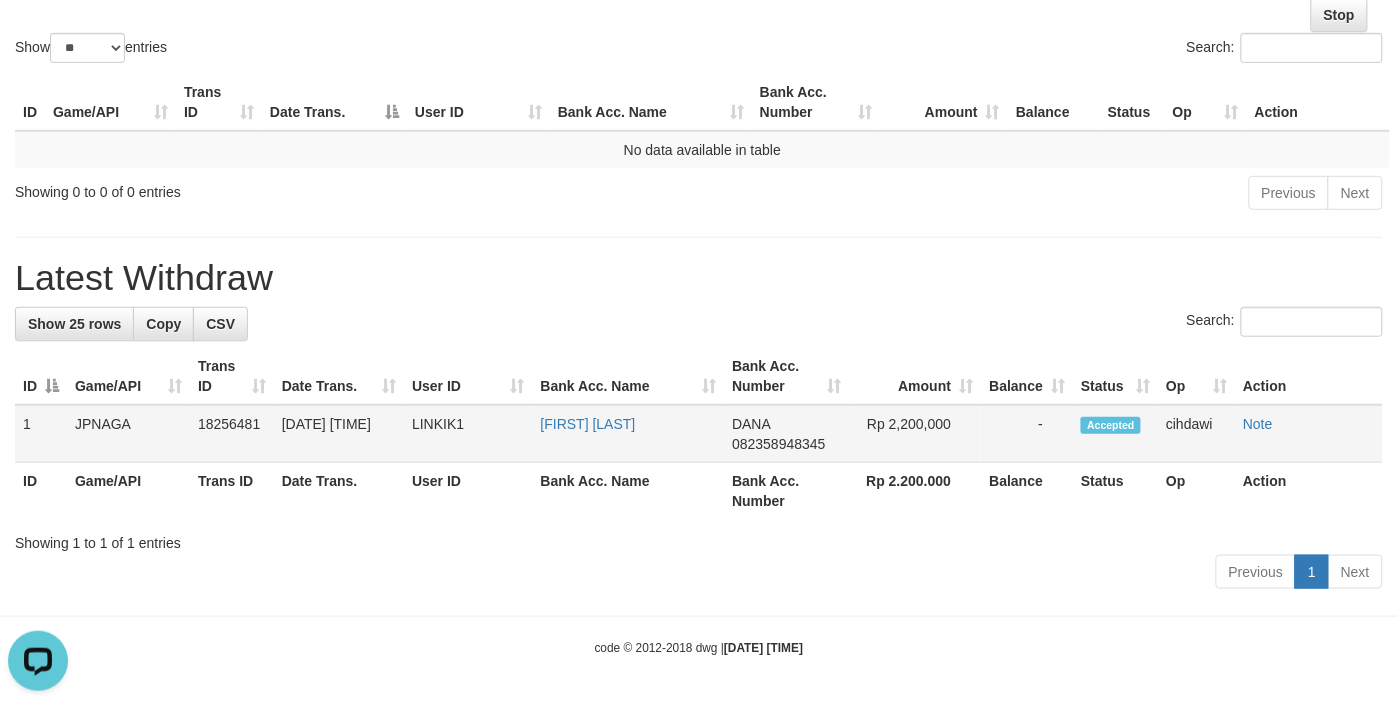 click on "LINKIK1" at bounding box center [468, 434] 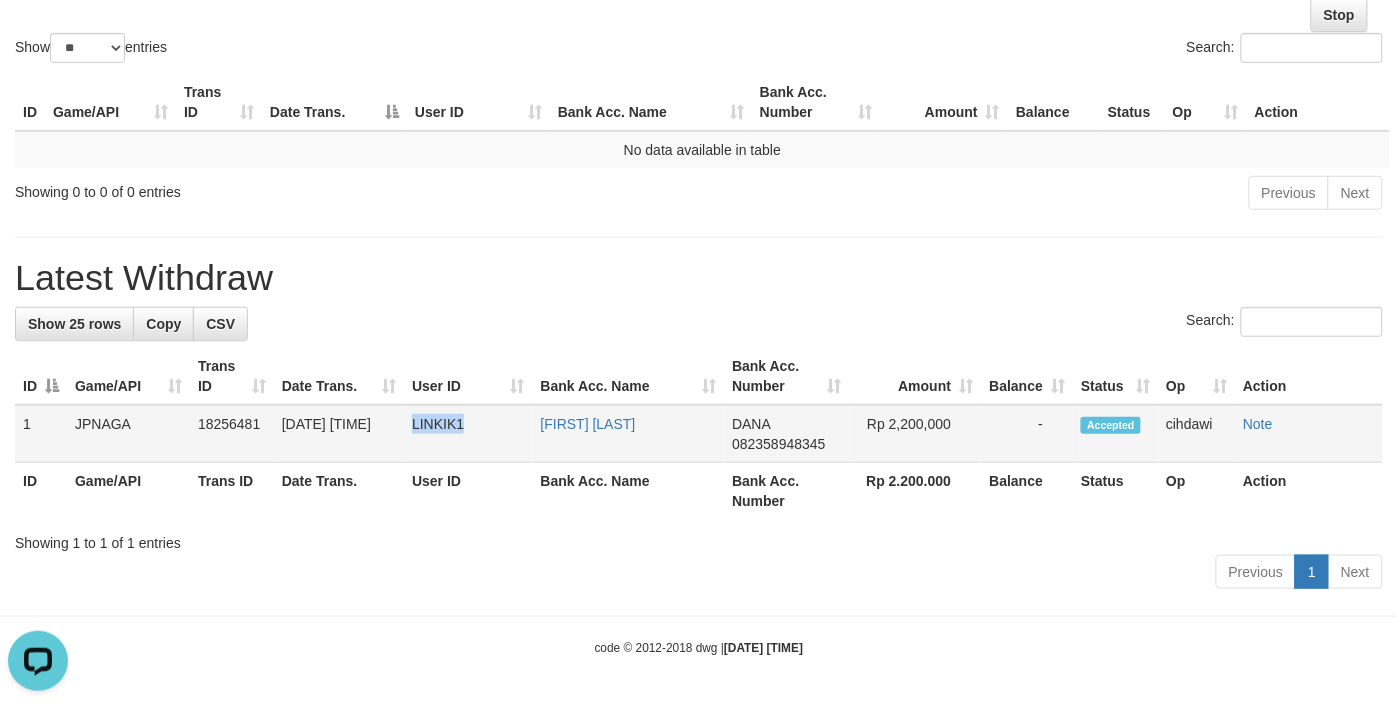 click on "LINKIK1" at bounding box center [468, 434] 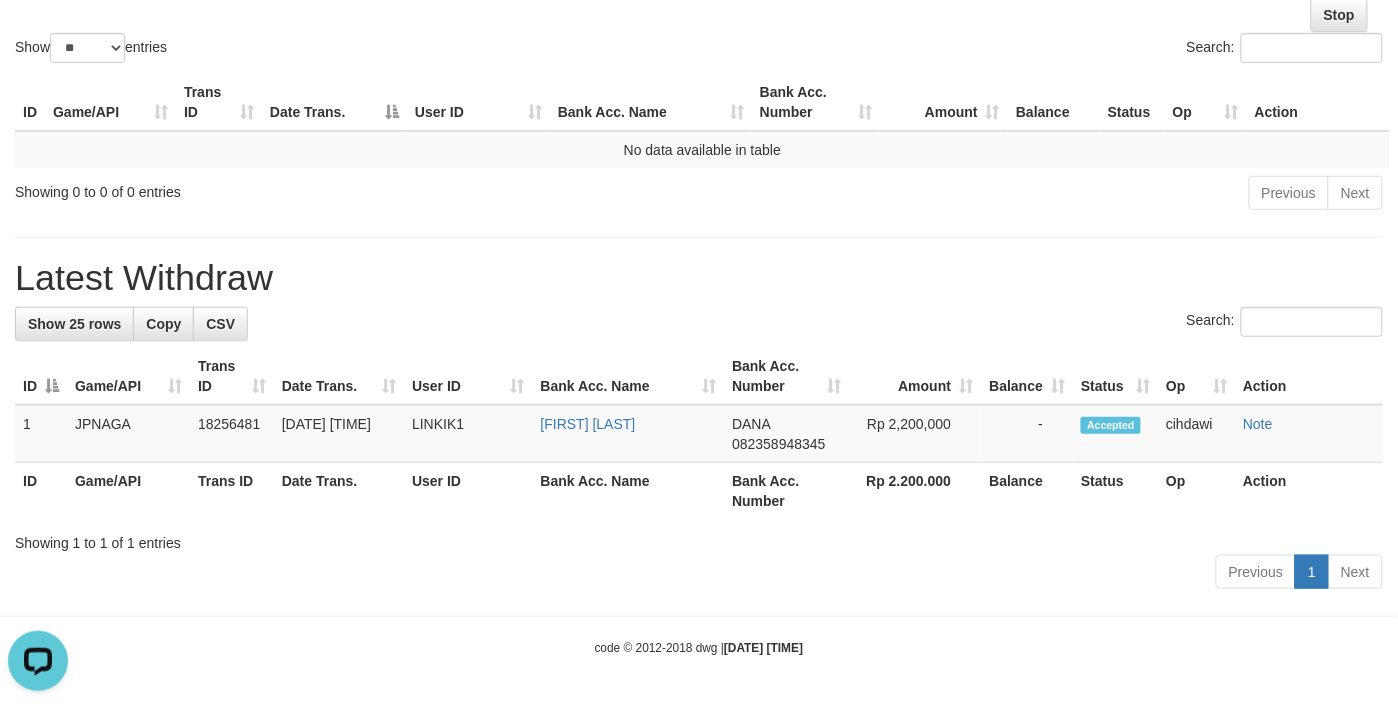 click on "Latest Withdraw" at bounding box center [699, 278] 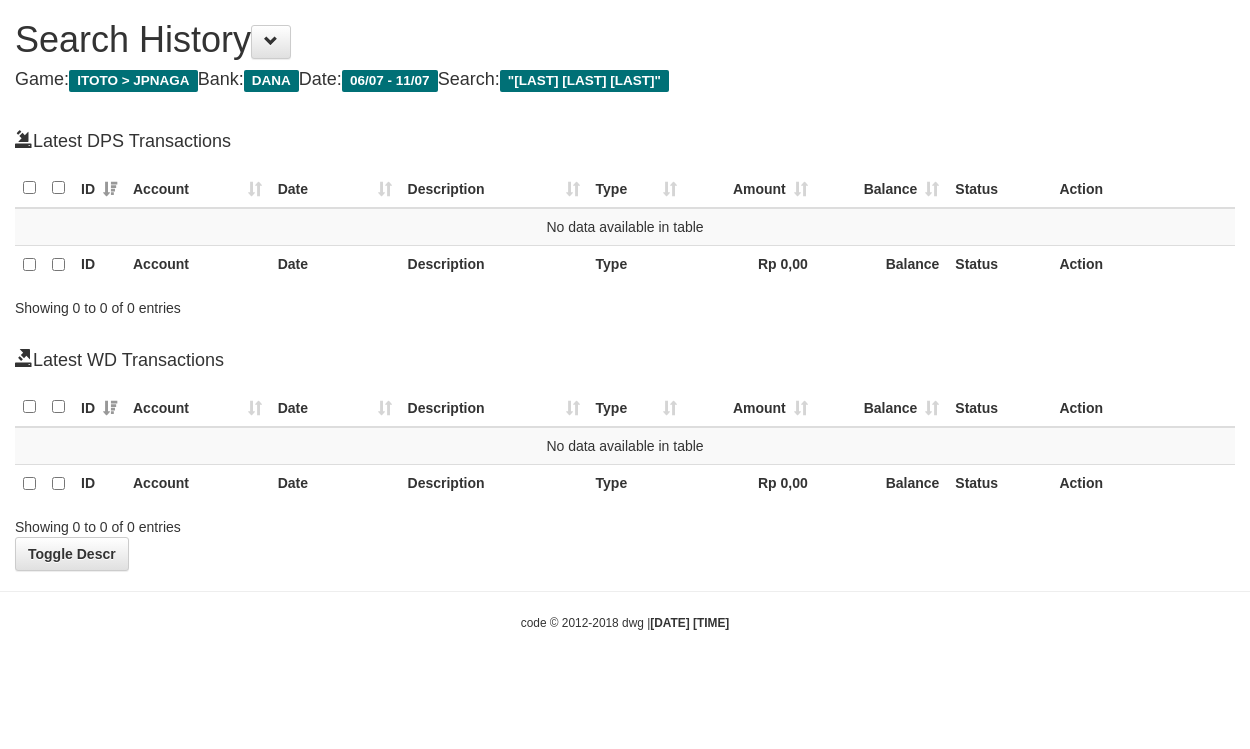 scroll, scrollTop: 0, scrollLeft: 0, axis: both 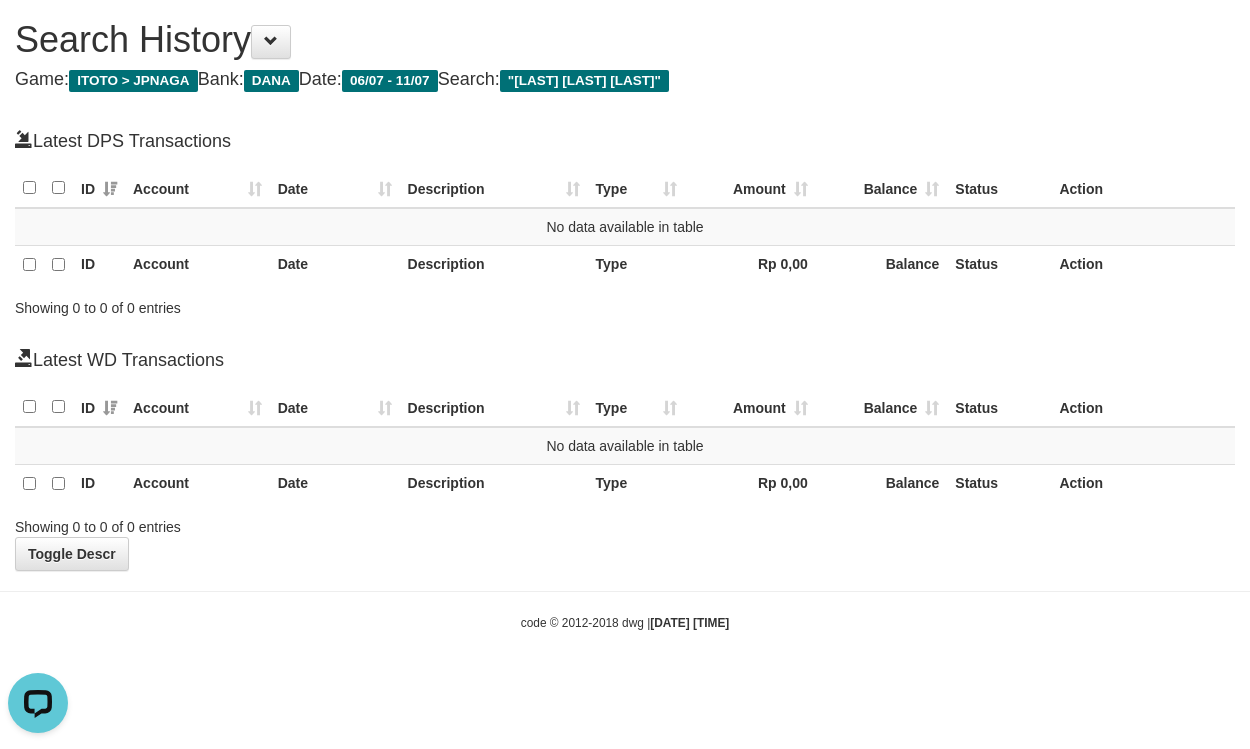 click on "Search History" at bounding box center (625, 40) 